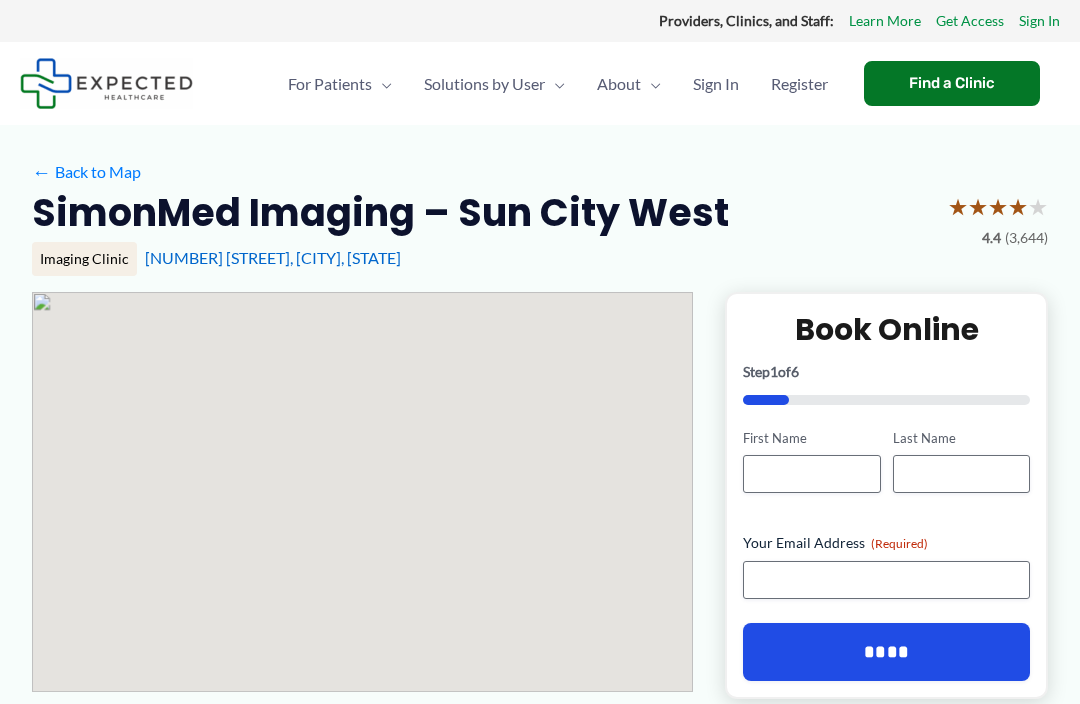 scroll, scrollTop: 0, scrollLeft: 0, axis: both 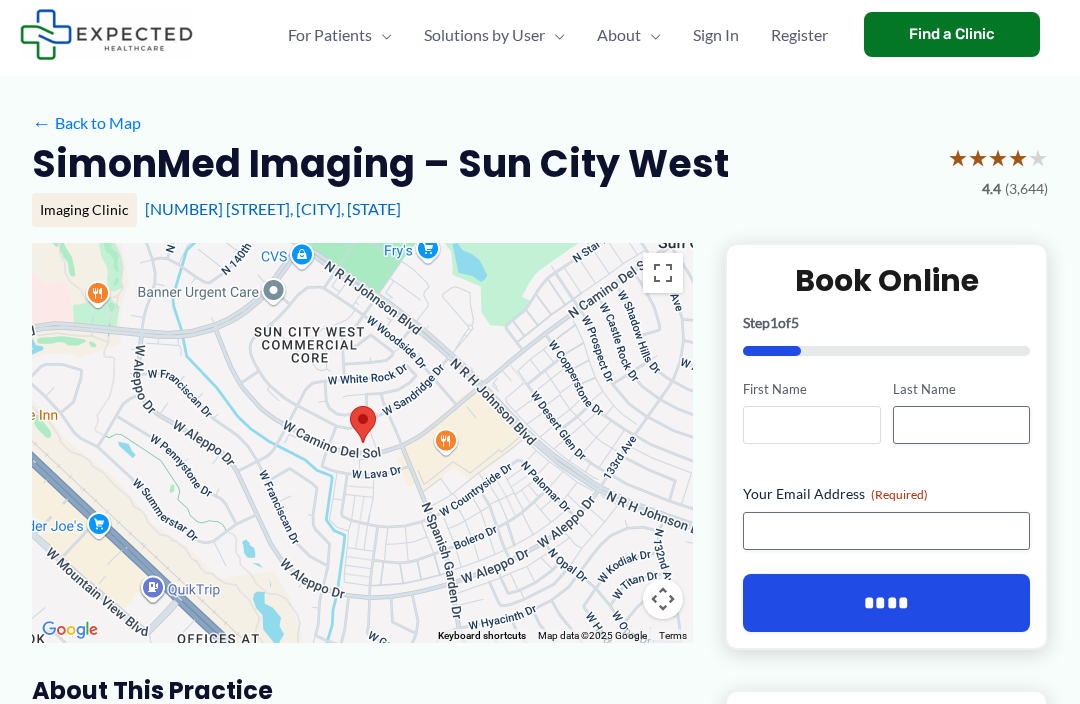 click on "First Name" at bounding box center [811, 425] 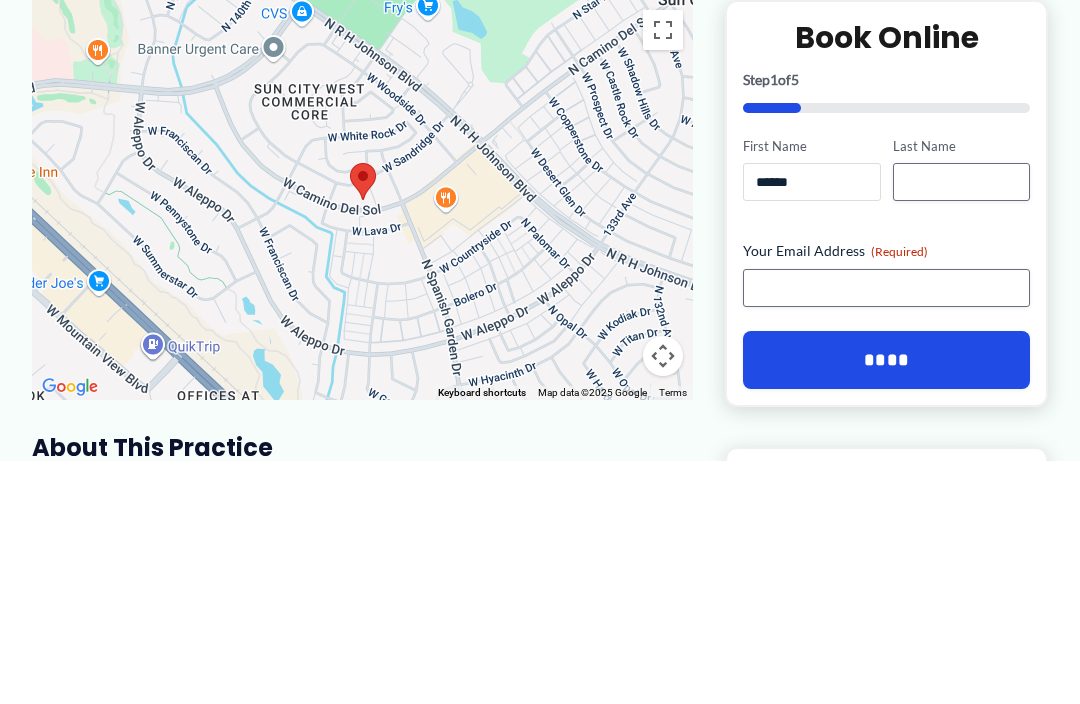 type on "******" 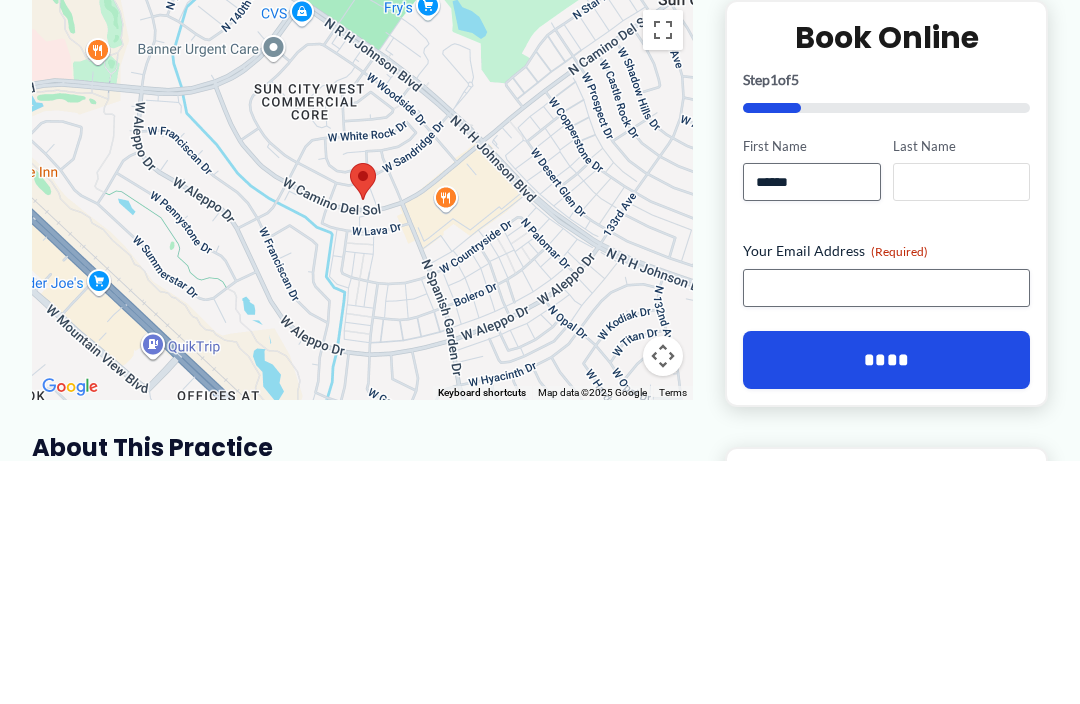 click on "Last Name" at bounding box center (961, 426) 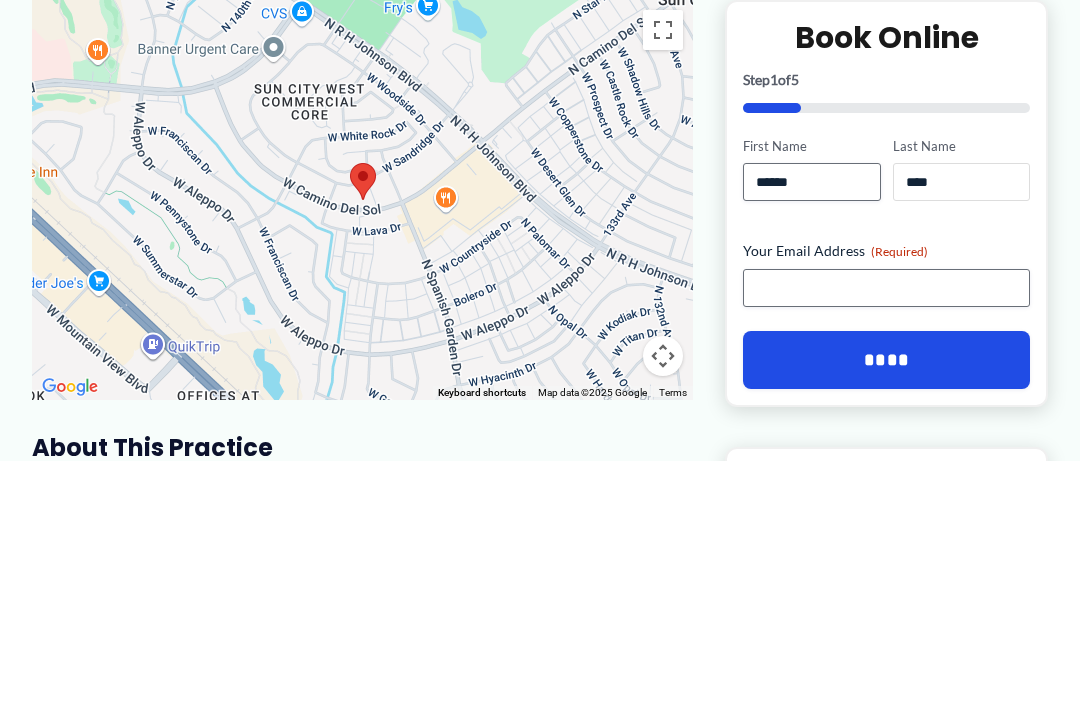 type on "****" 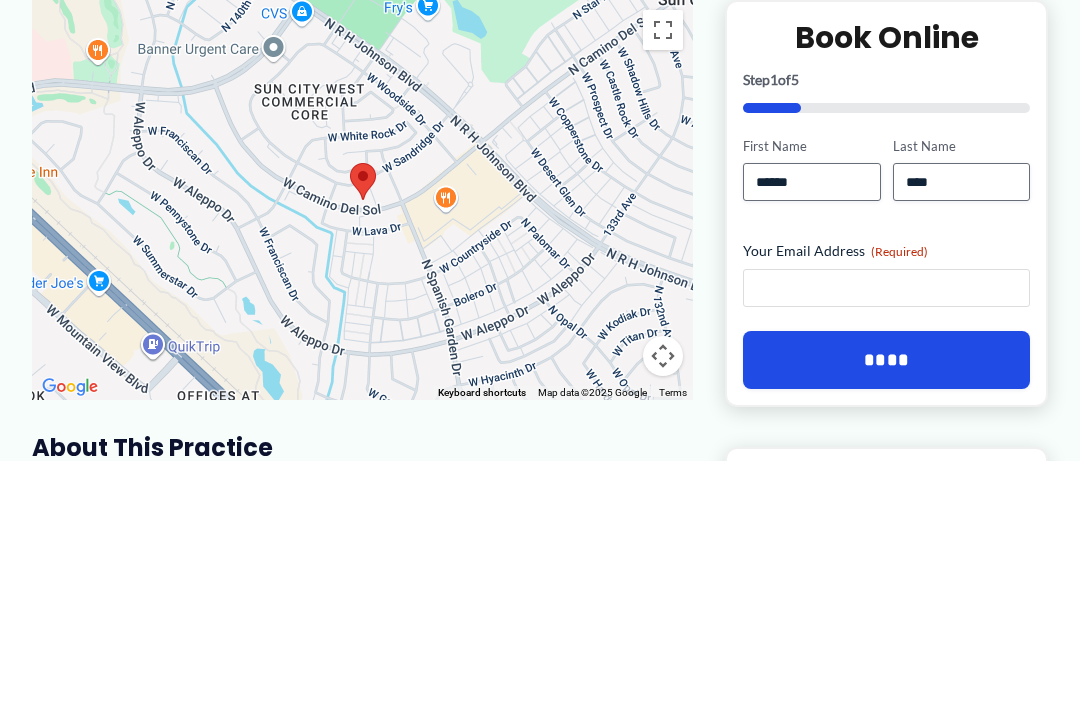 click on "Your Email Address (Required)" at bounding box center [886, 532] 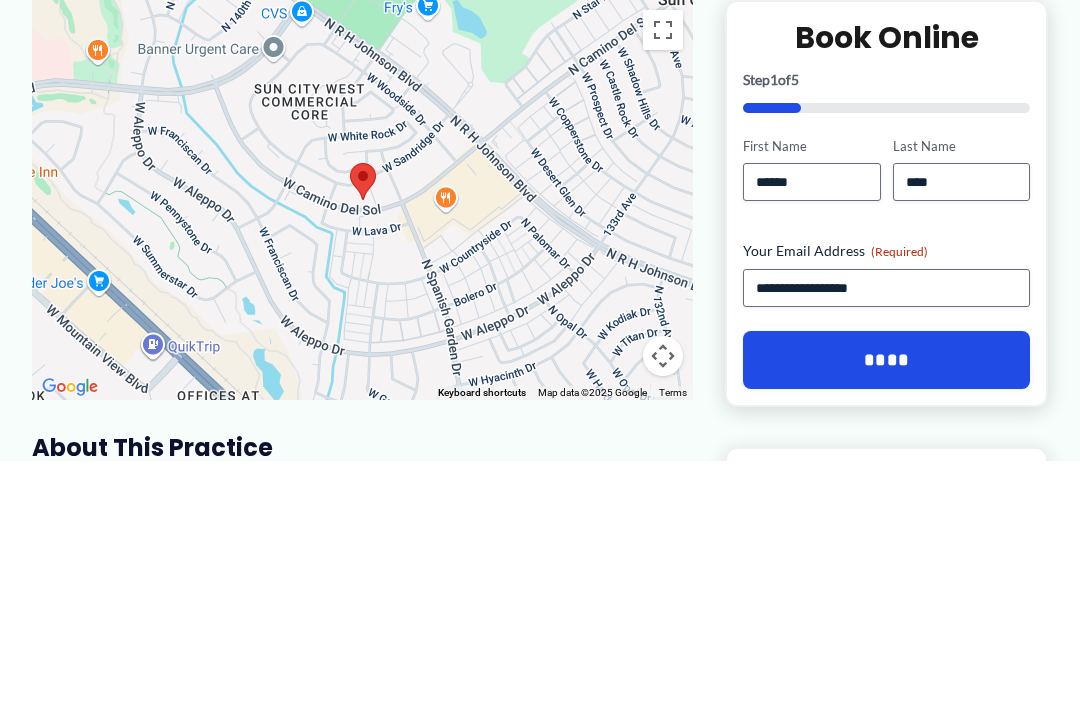 scroll, scrollTop: 292, scrollLeft: 0, axis: vertical 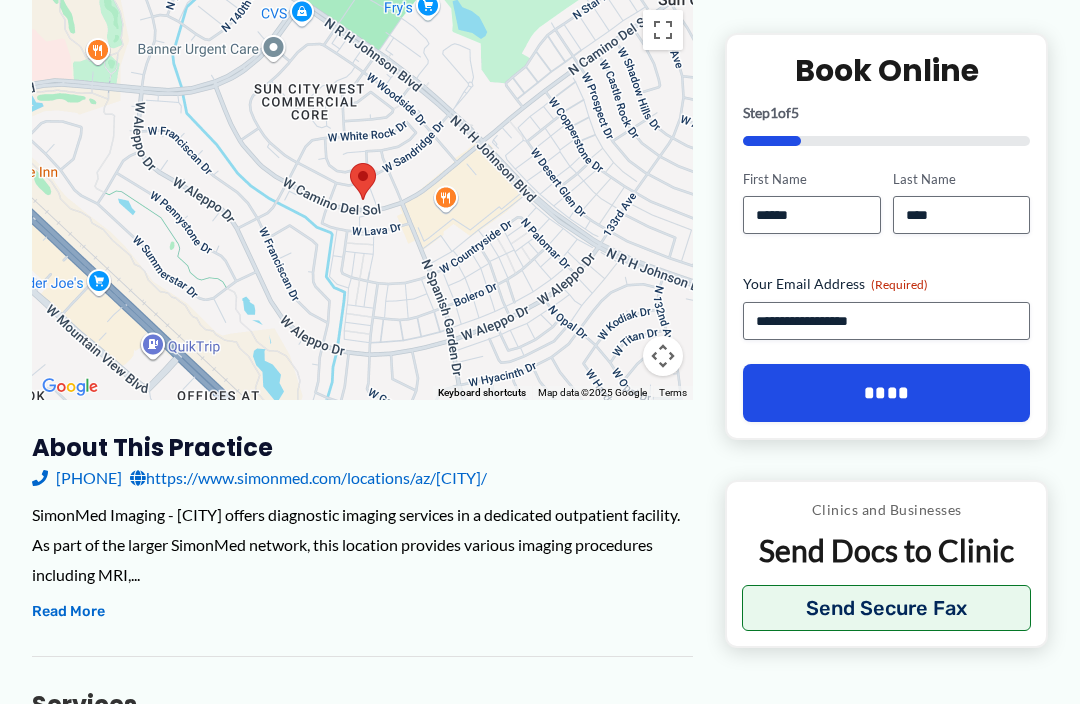 click on "****" at bounding box center (886, 393) 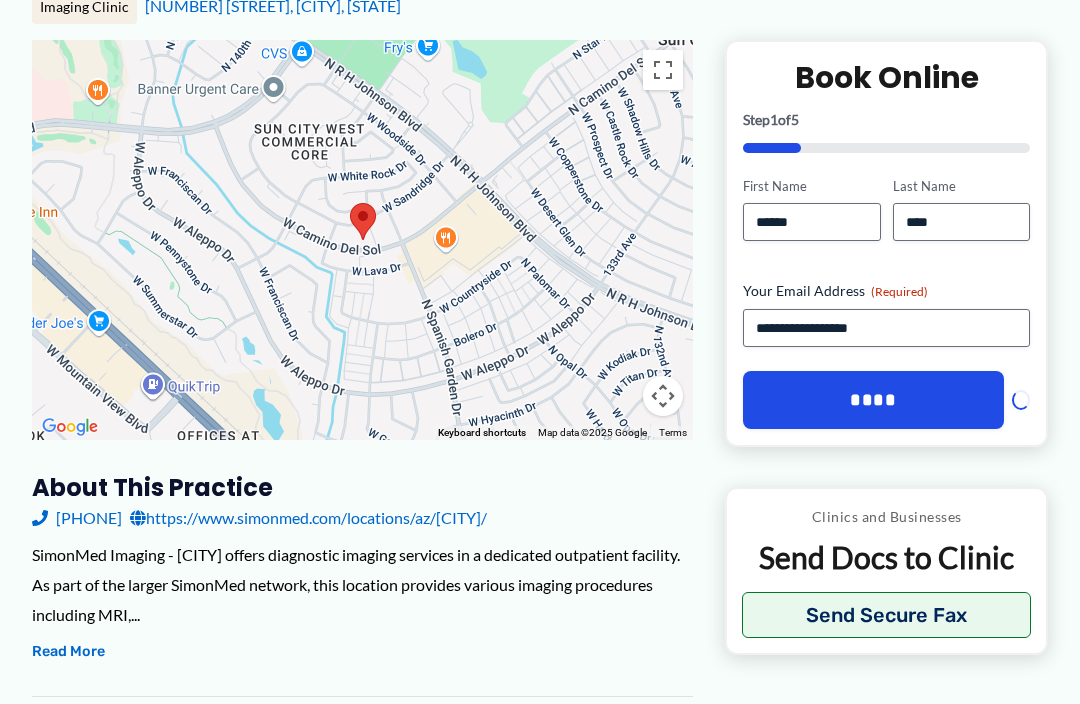 scroll, scrollTop: 0, scrollLeft: 0, axis: both 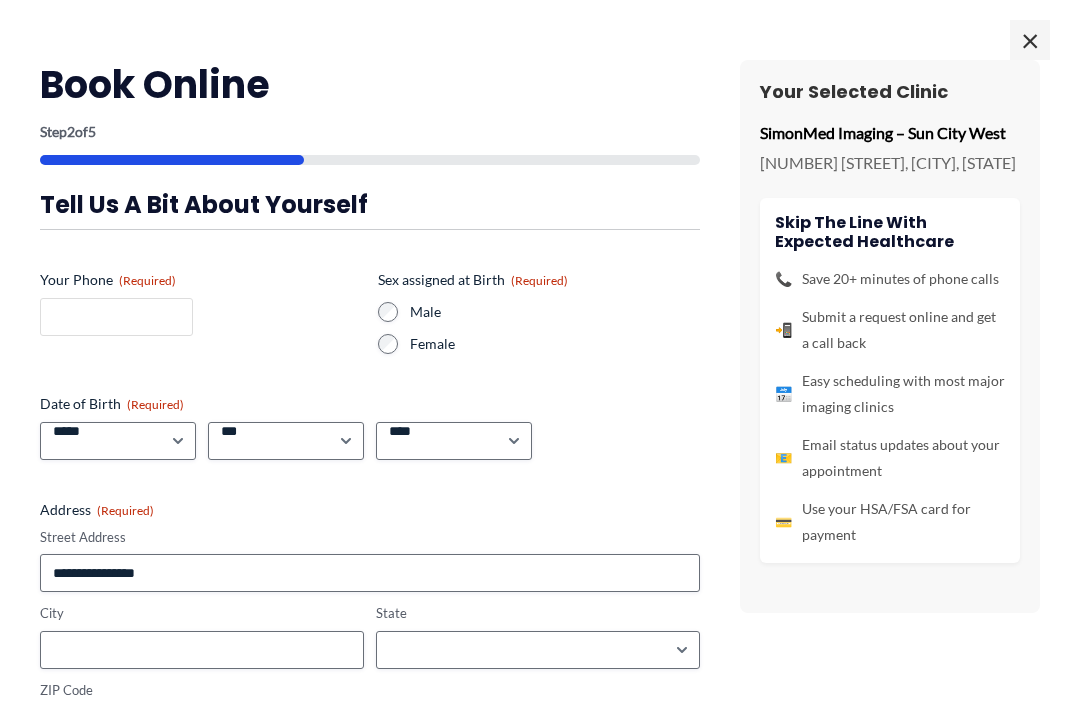 click on "Your Phone (Required)" at bounding box center [116, 317] 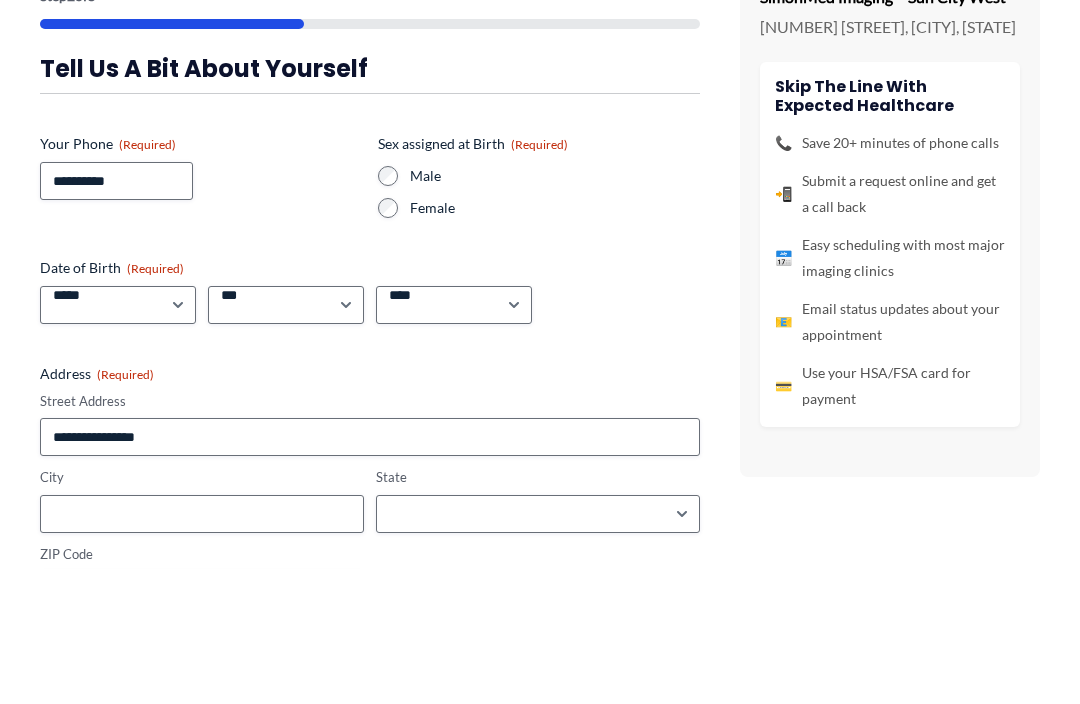 type on "**********" 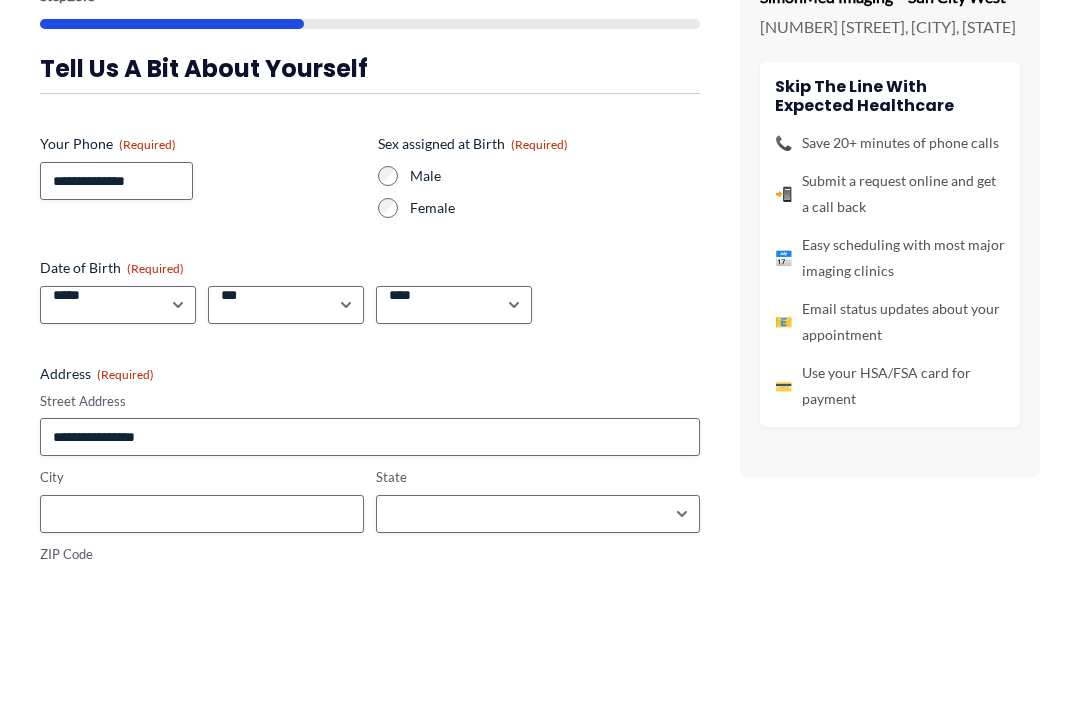 scroll, scrollTop: 388, scrollLeft: 0, axis: vertical 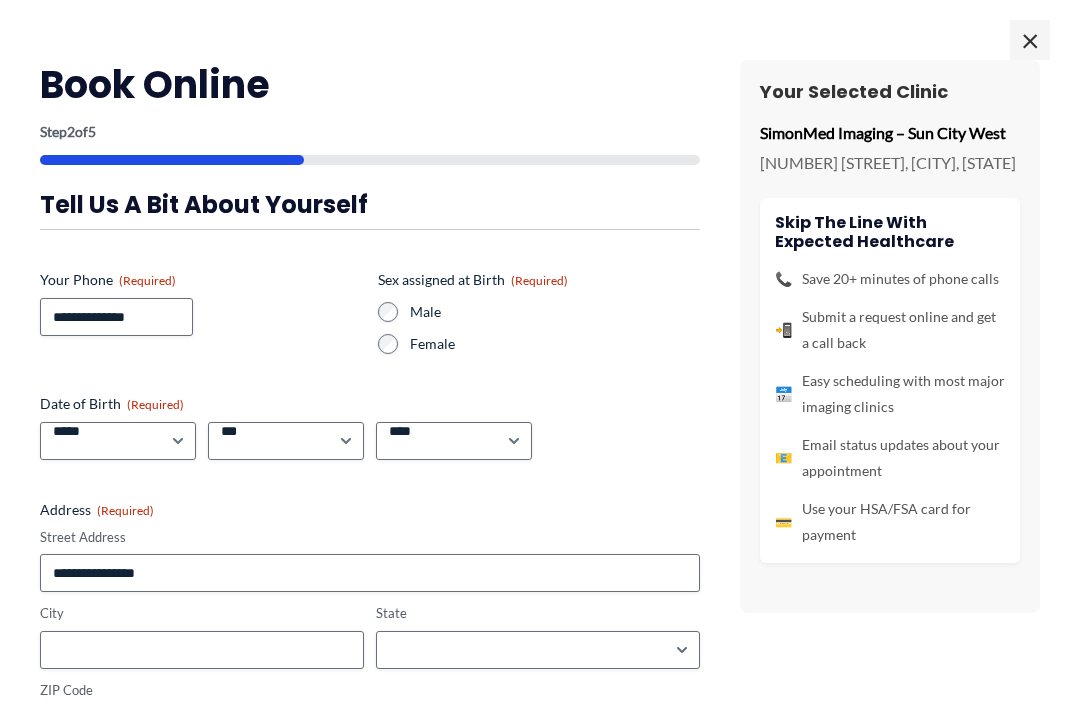 click on "Male" at bounding box center [539, 312] 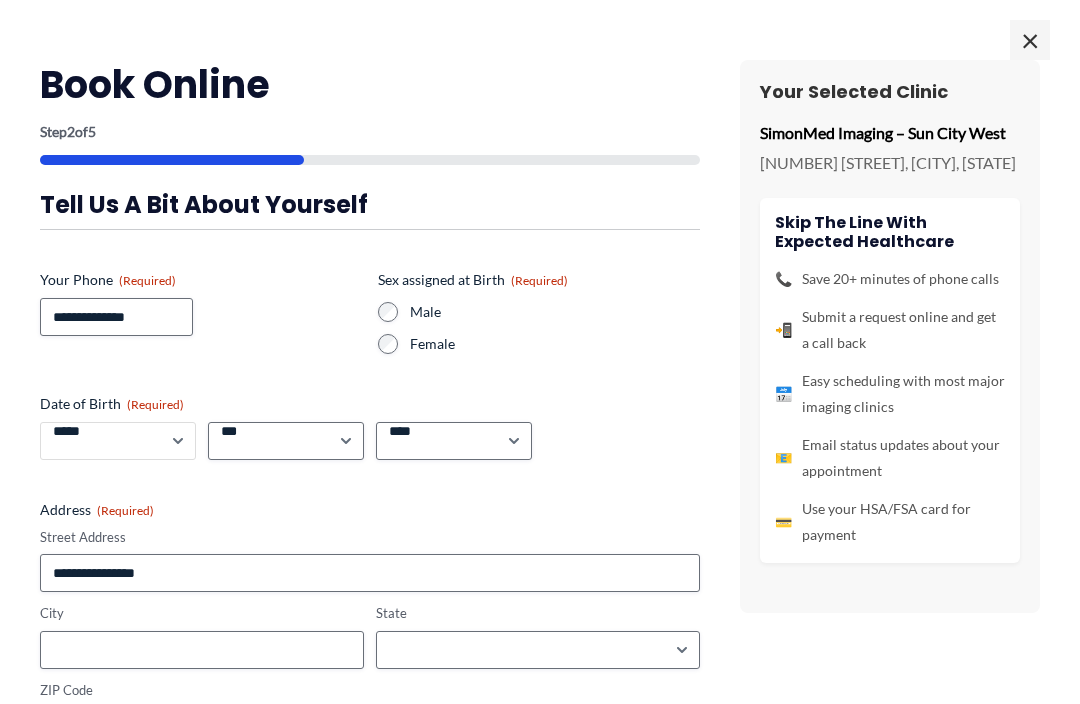 click on "***** * * * * * * * * * ** ** **" at bounding box center [118, 441] 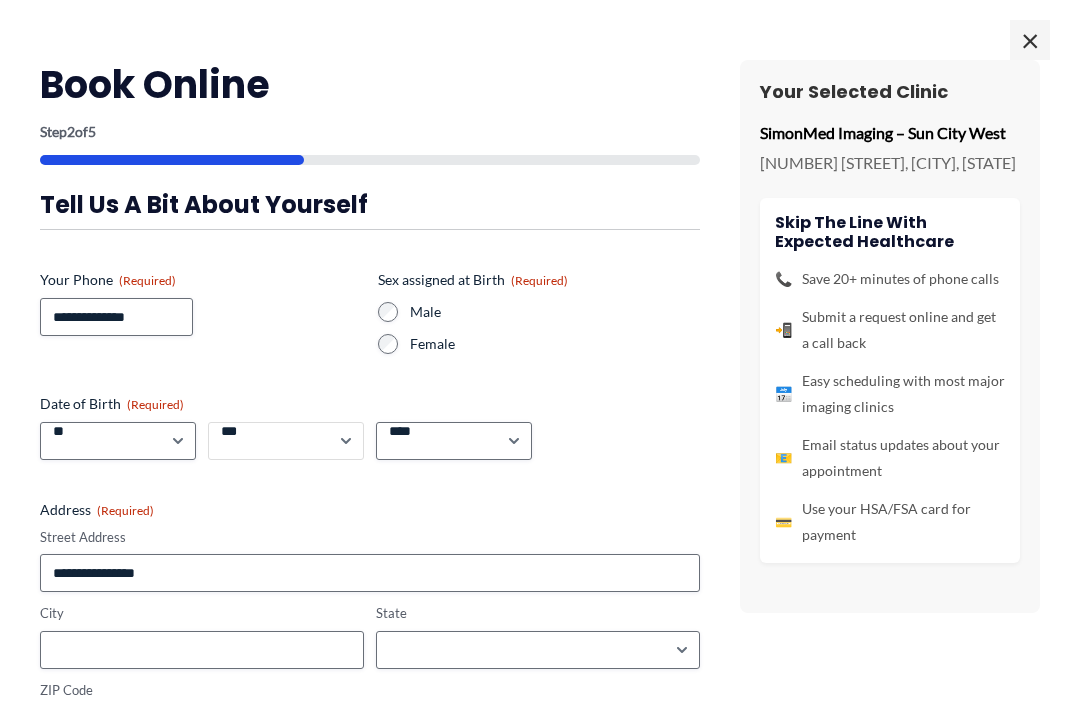 click on "*** * * * * * * * * * ** ** ** ** ** ** ** ** ** ** ** ** ** ** ** ** ** ** ** ** ** **" at bounding box center (286, 441) 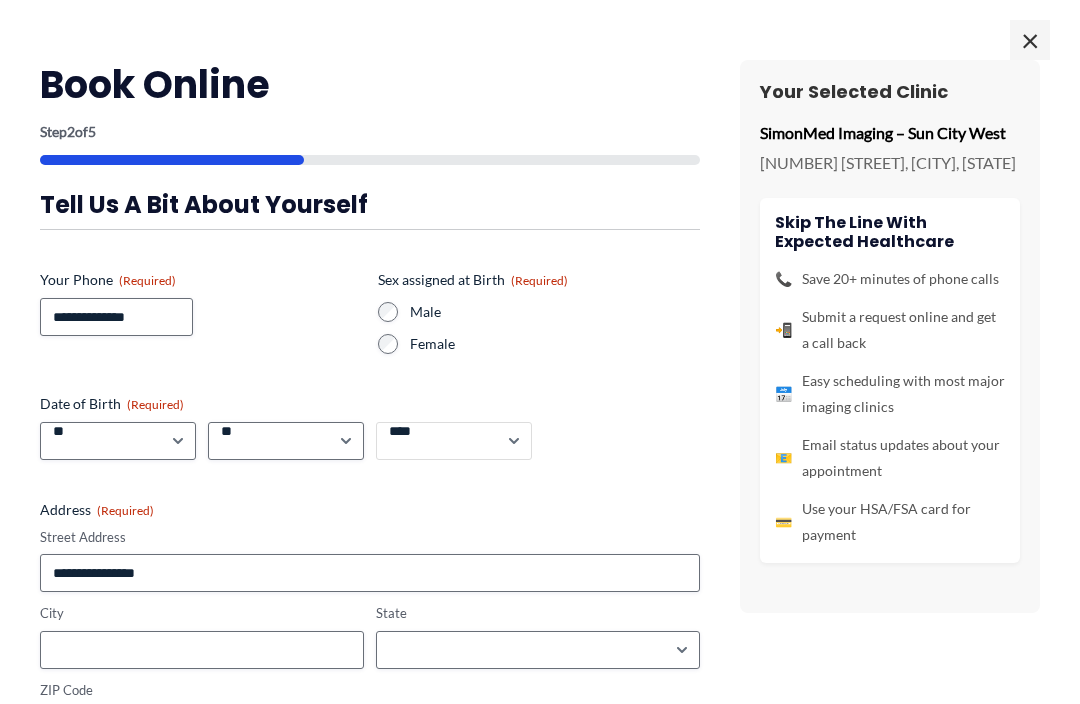 click on "**** **** **** **** **** **** **** **** **** **** **** **** **** **** **** **** **** **** **** **** **** **** **** **** **** **** **** **** **** **** **** **** **** **** **** **** **** **** **** **** **** **** **** **** **** **** **** **** **** **** **** **** **** **** **** **** **** **** **** **** **** **** **** **** **** **** **** **** **** **** **** **** **** **** **** **** **** **** **** **** **** **** **** **** **** **** **** **** **** **** **** **** **** **** **** **** **** **** **** **** **** **** **** **** **** **** **** ****" at bounding box center [454, 441] 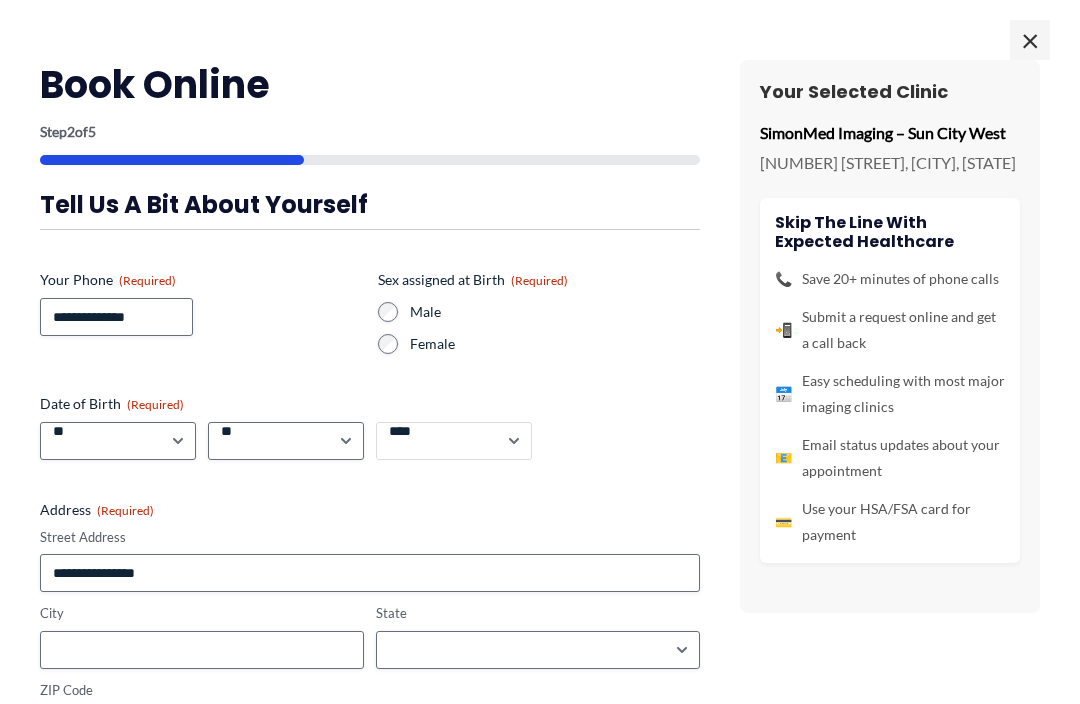 select on "****" 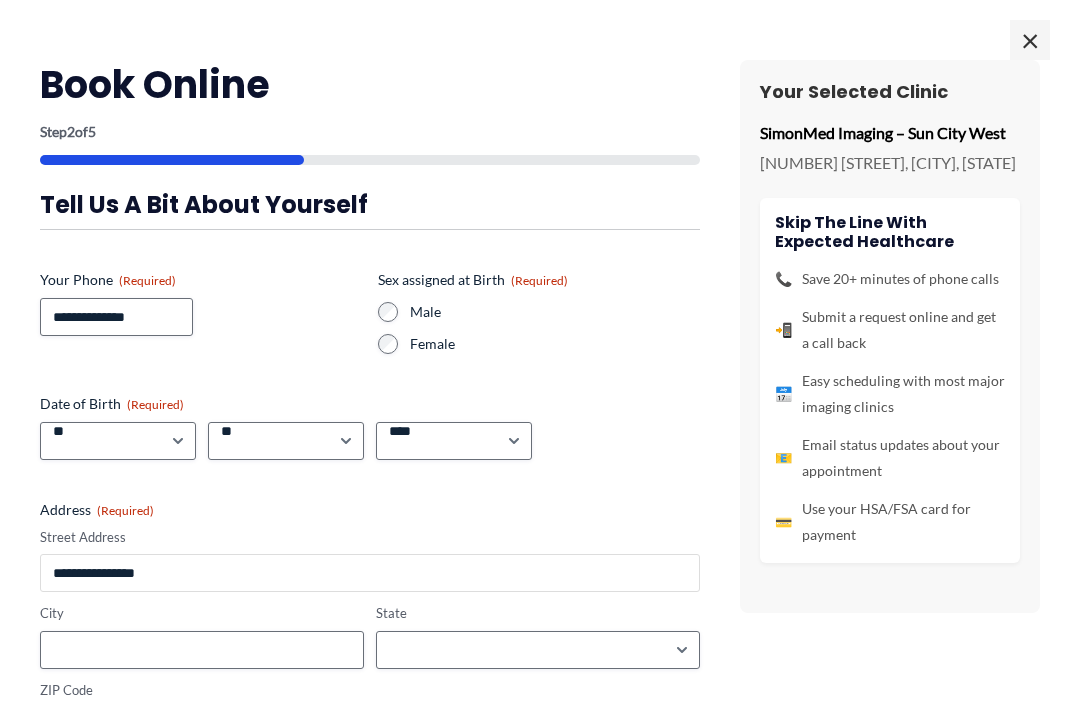 click on "Street Address" at bounding box center (370, 573) 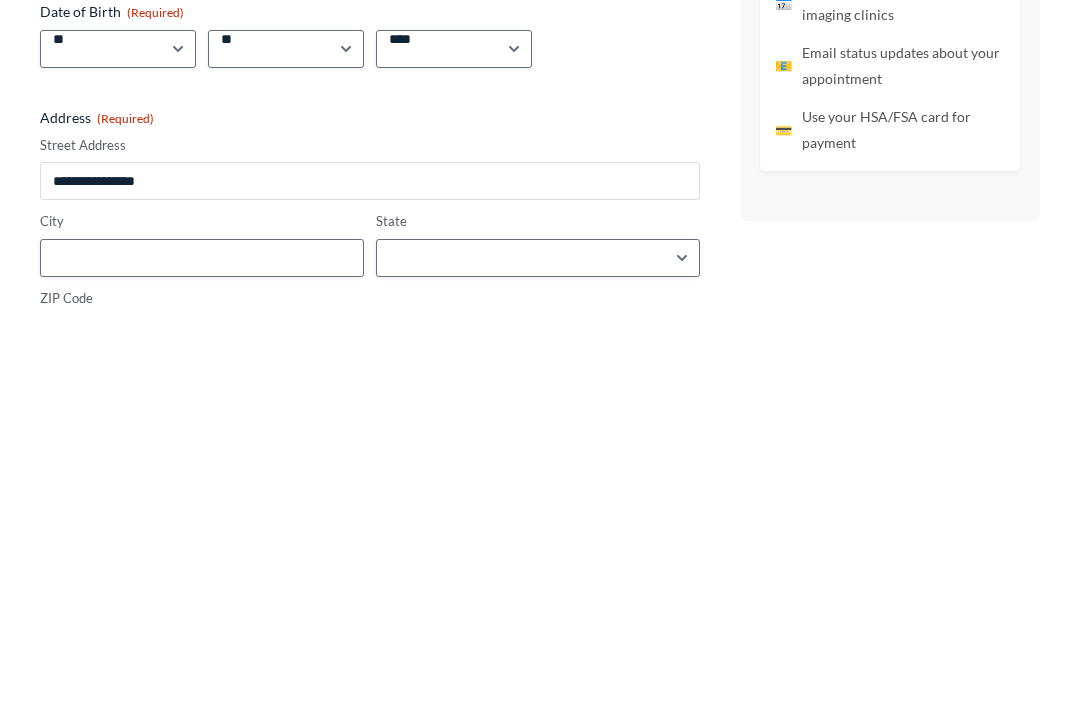 type on "**********" 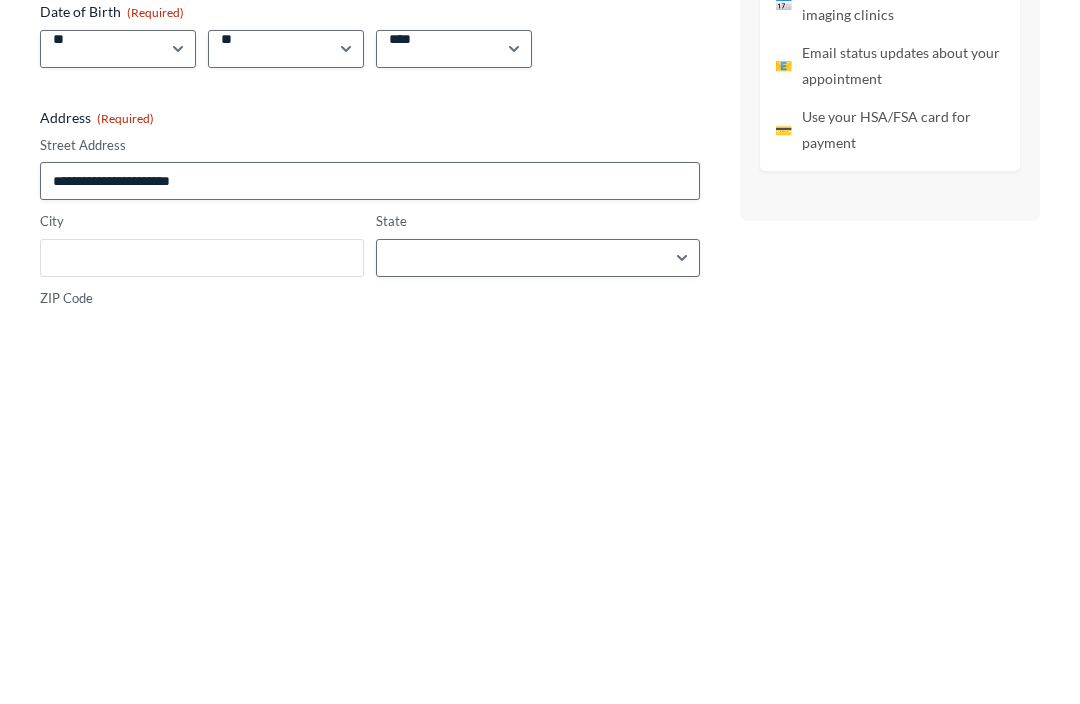 type on "******" 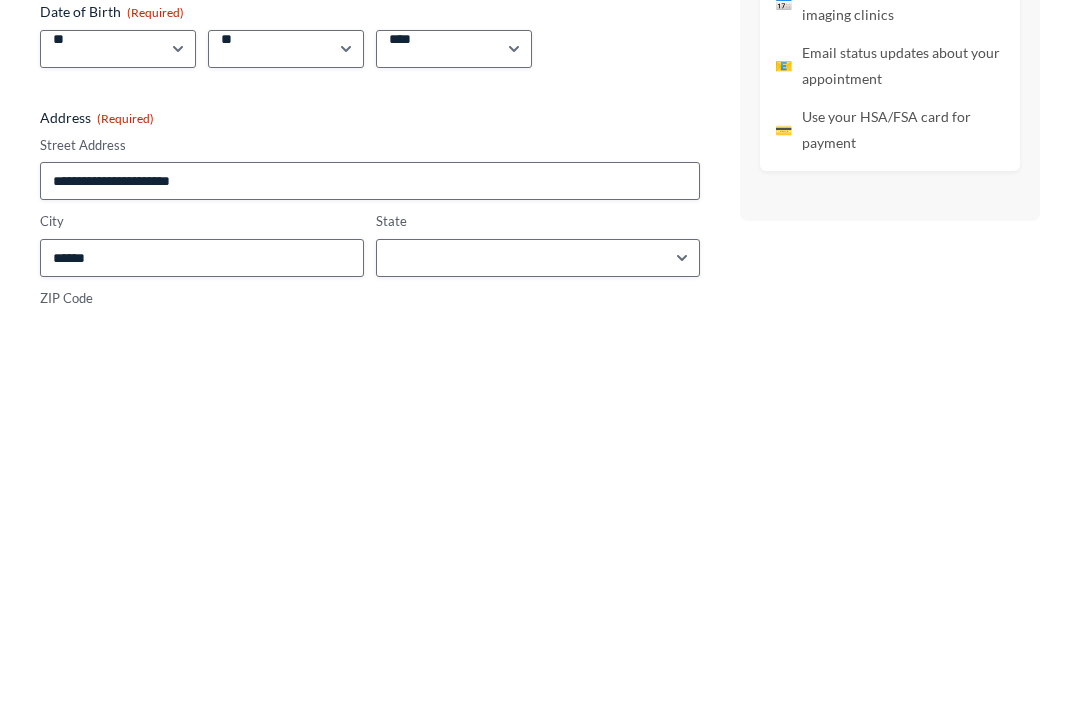 select on "*******" 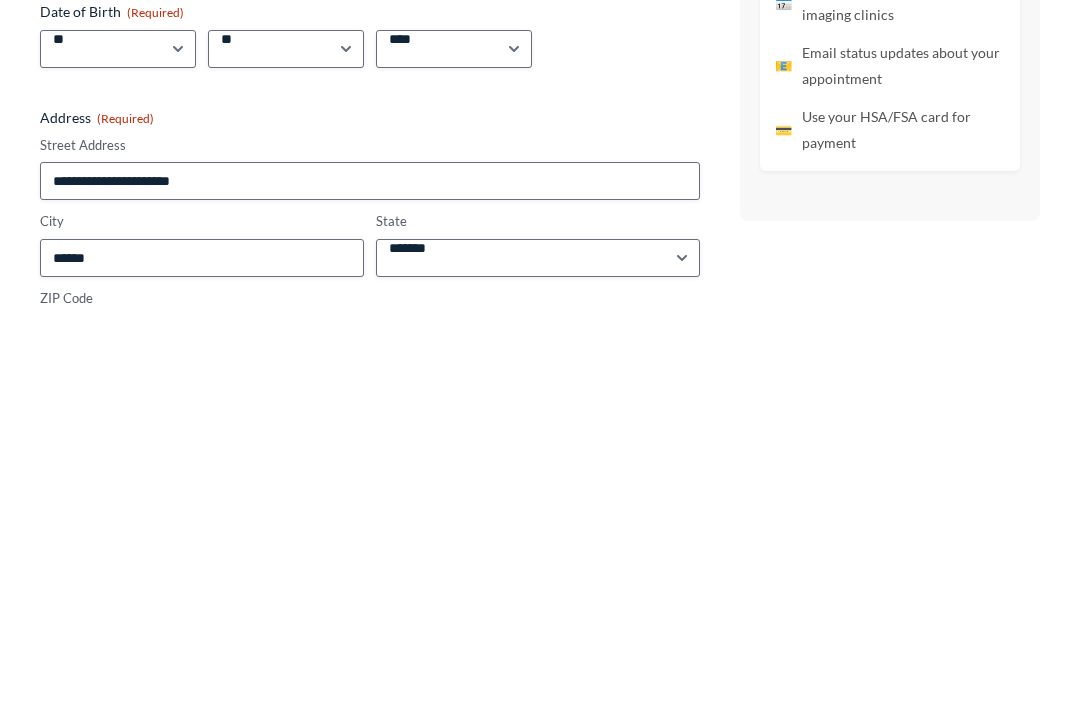 type on "*****" 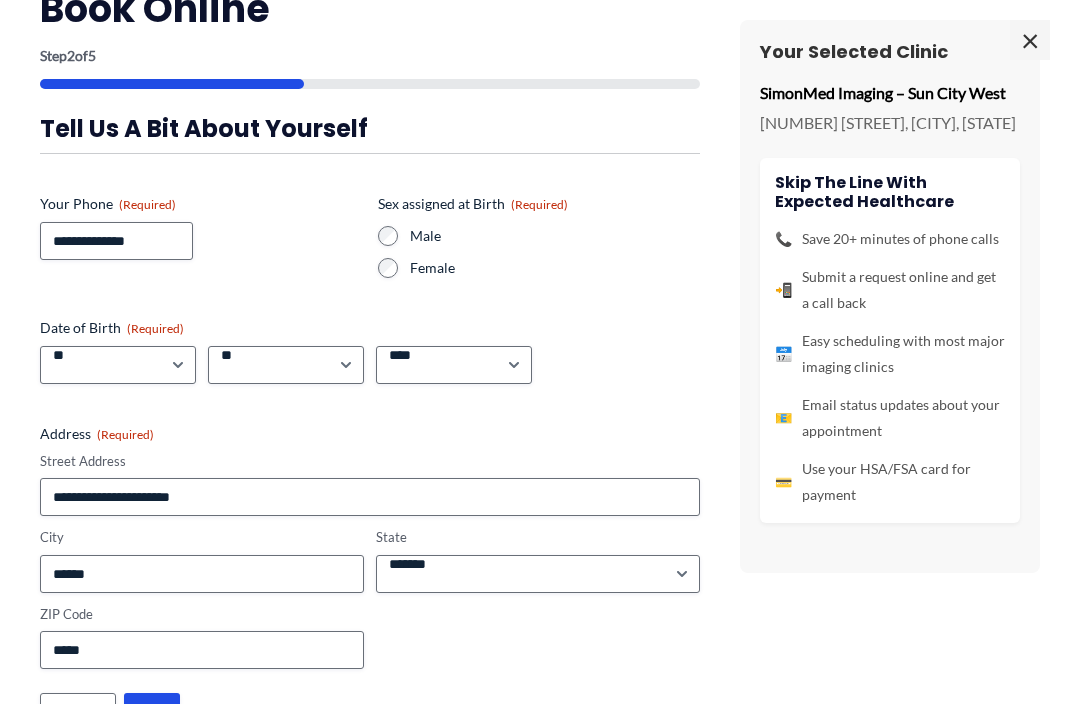 scroll, scrollTop: 75, scrollLeft: 0, axis: vertical 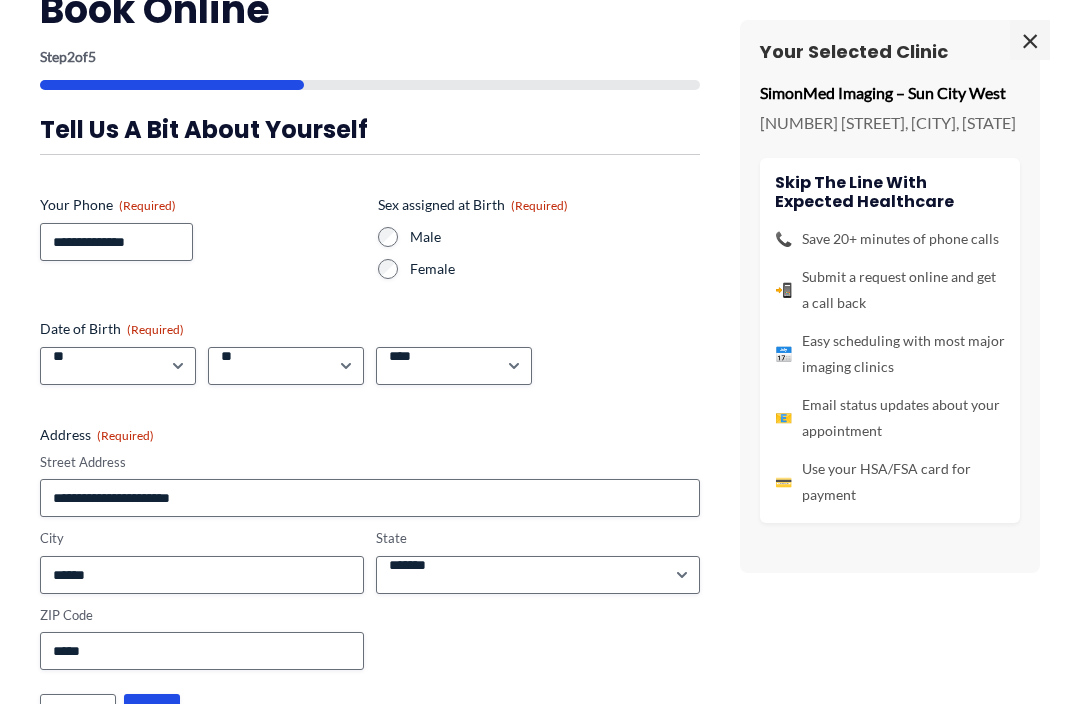 click on "****" at bounding box center (152, 713) 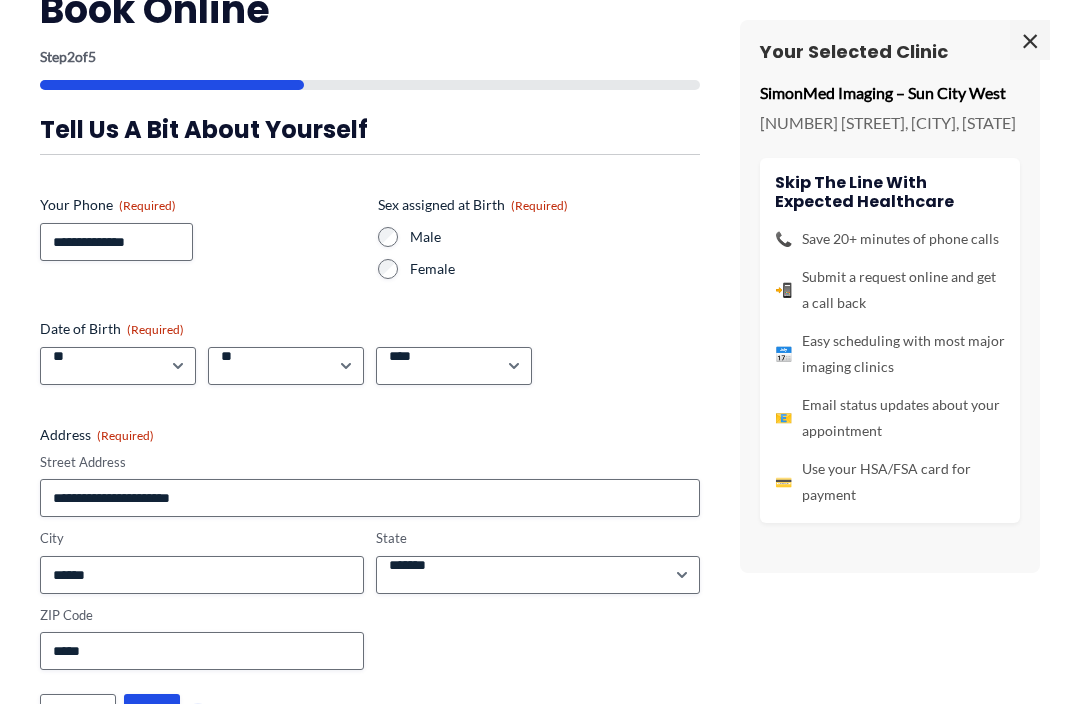 scroll, scrollTop: 0, scrollLeft: 0, axis: both 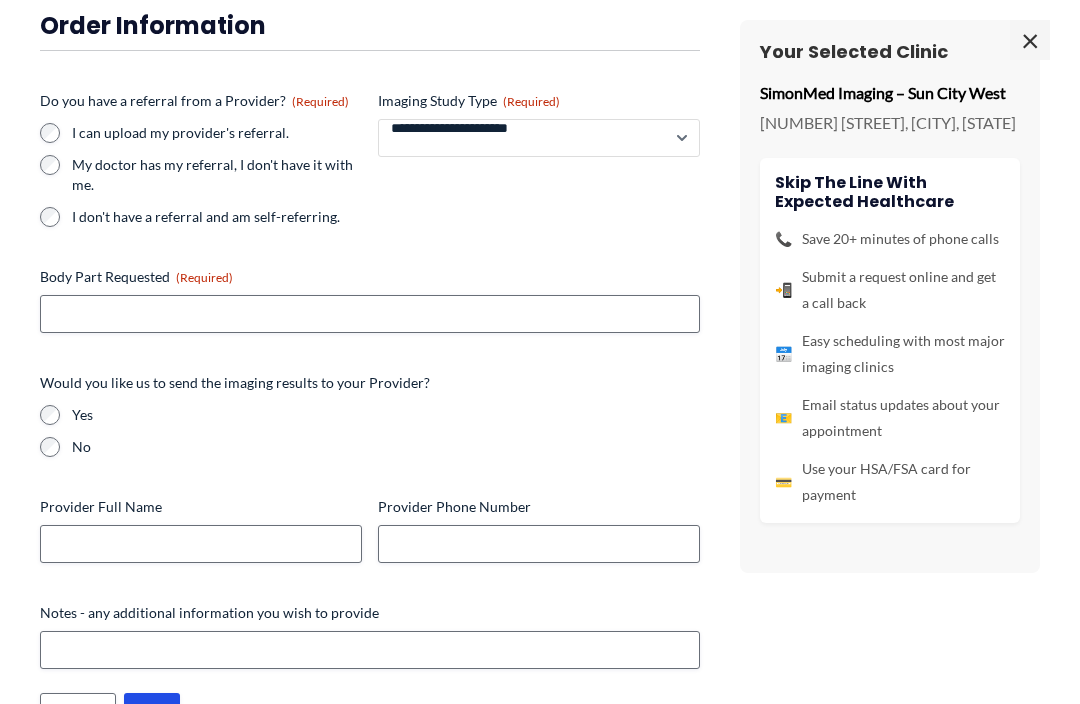 click on "**********" at bounding box center [539, 138] 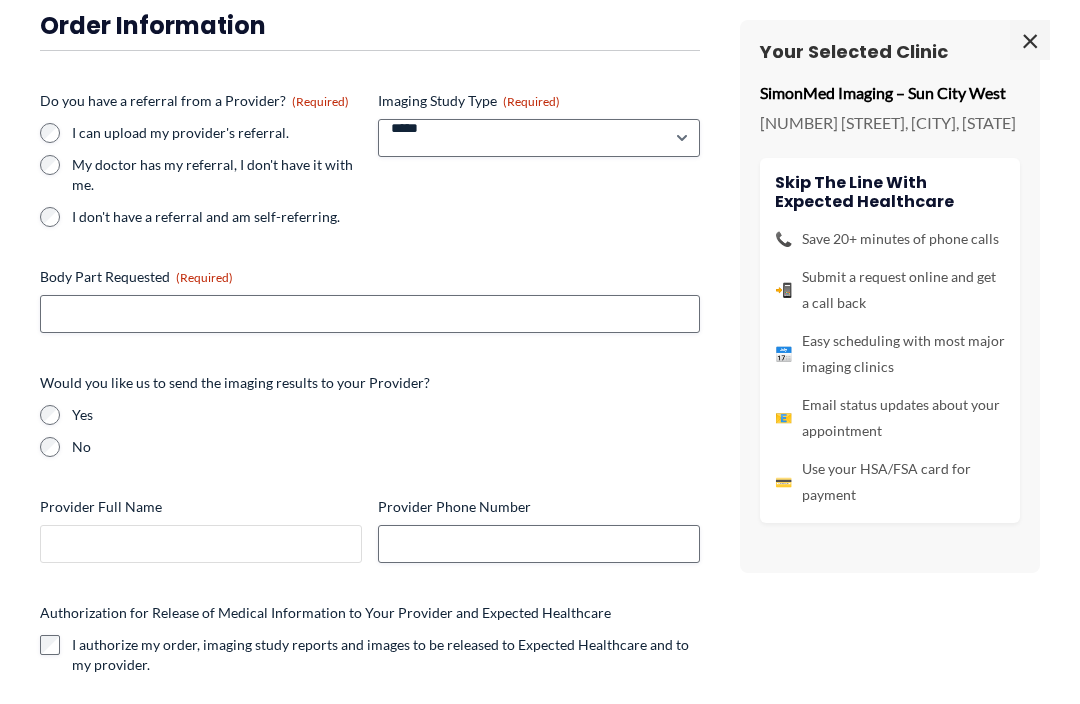 click on "Provider Full Name" at bounding box center [201, 544] 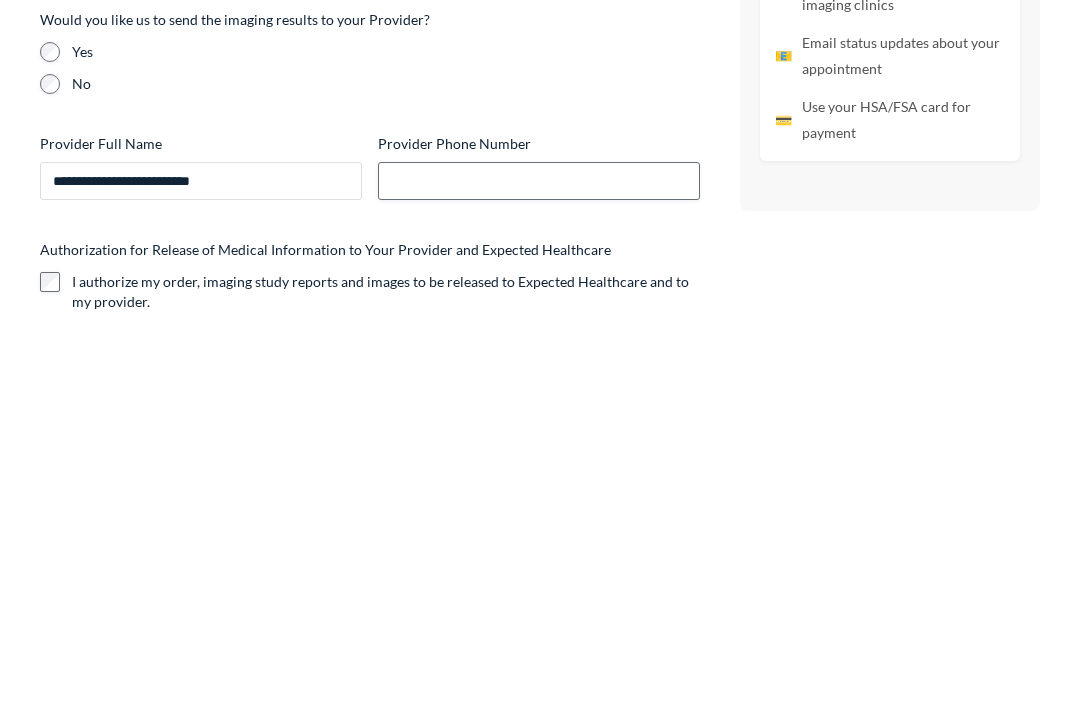 type on "**********" 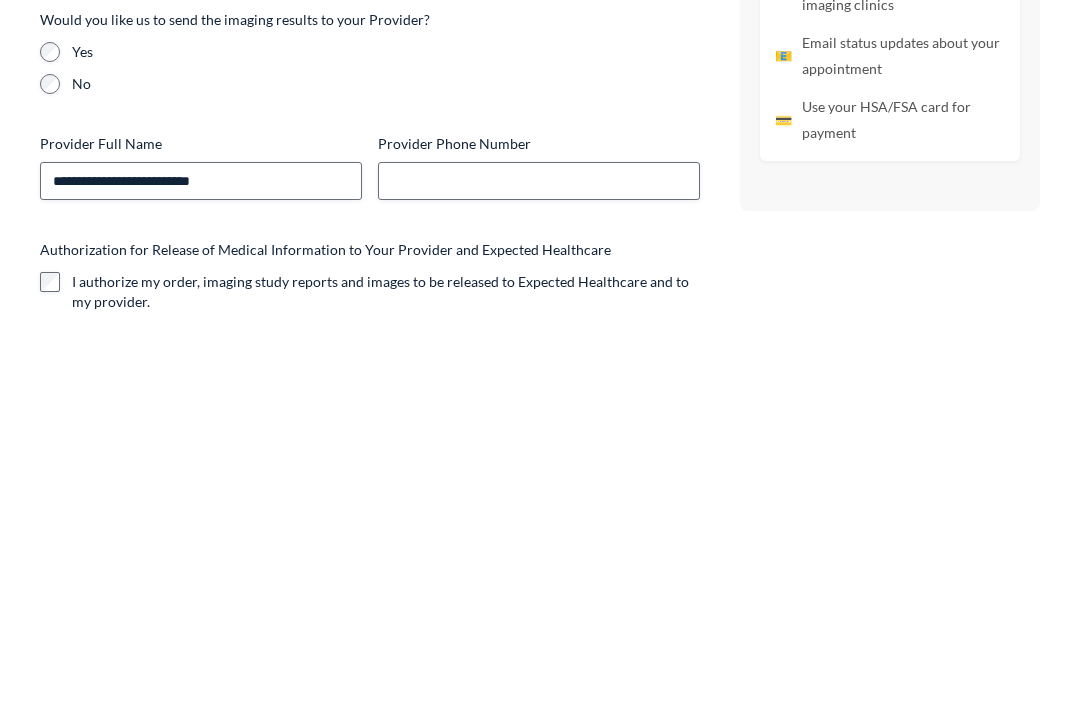 scroll, scrollTop: 1028, scrollLeft: 0, axis: vertical 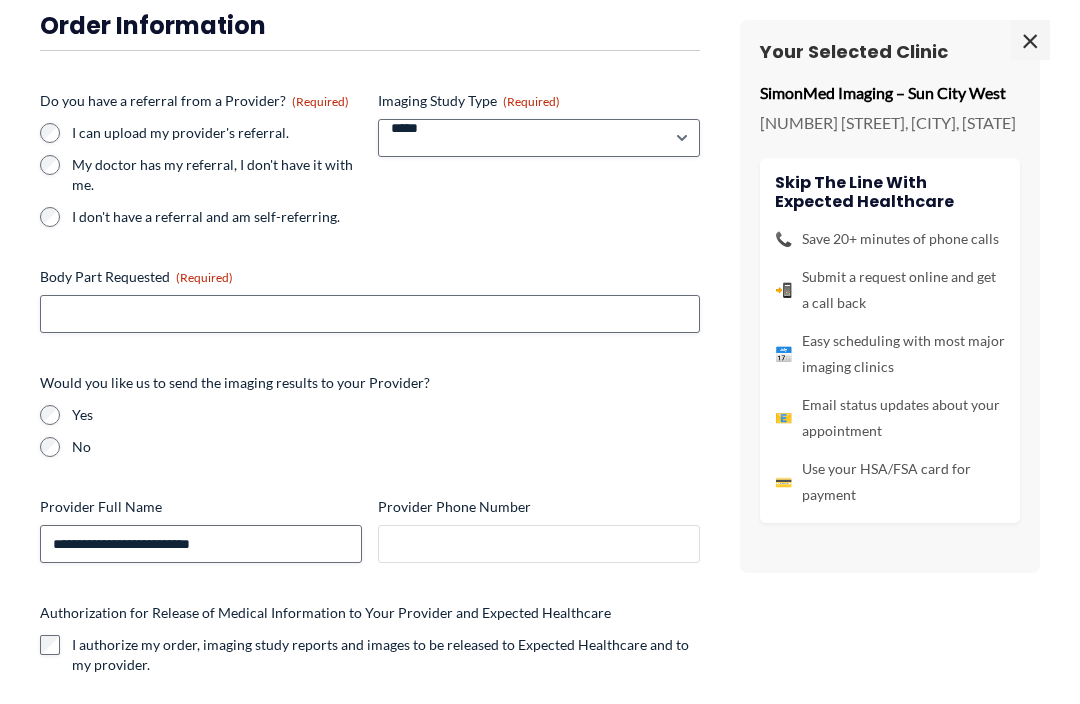 click on "Provider Phone Number" at bounding box center (539, 544) 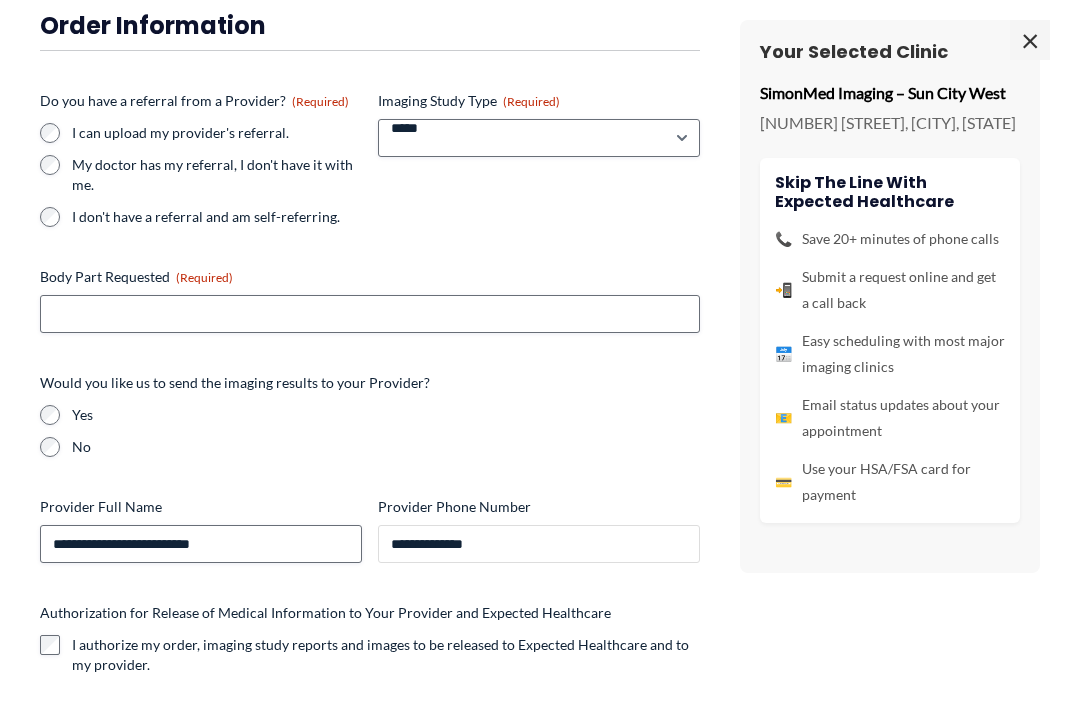 scroll, scrollTop: 1027, scrollLeft: 0, axis: vertical 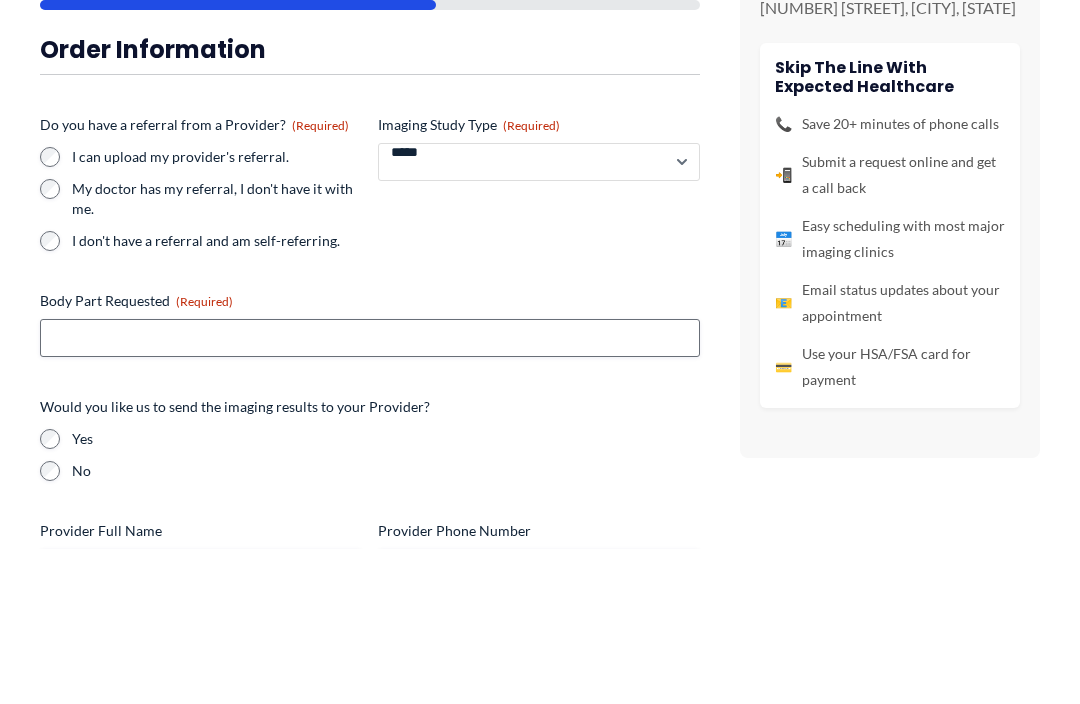 click on "**********" at bounding box center [539, 317] 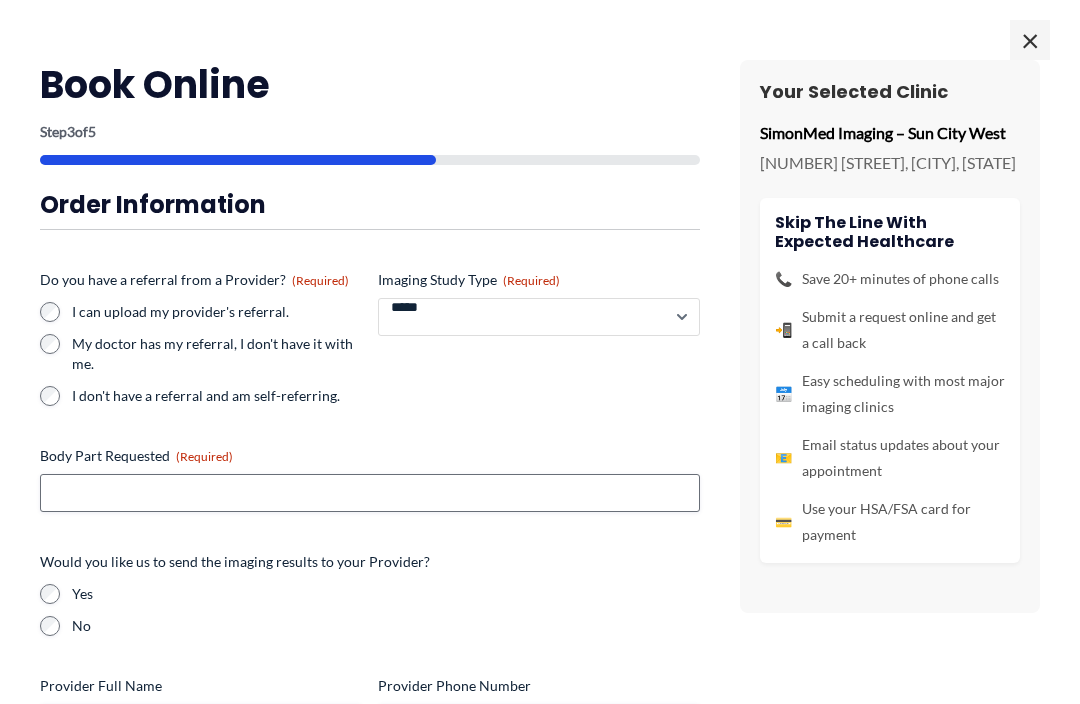 click on "**********" at bounding box center (539, 317) 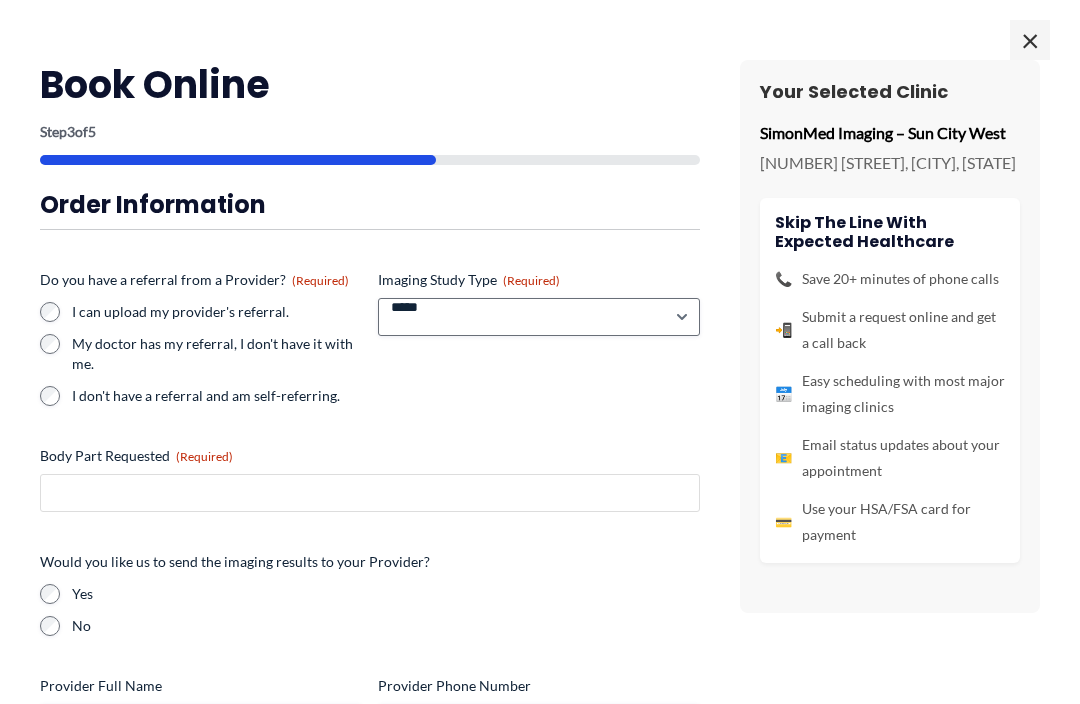 click on "Body Part Requested (Required)" at bounding box center (370, 493) 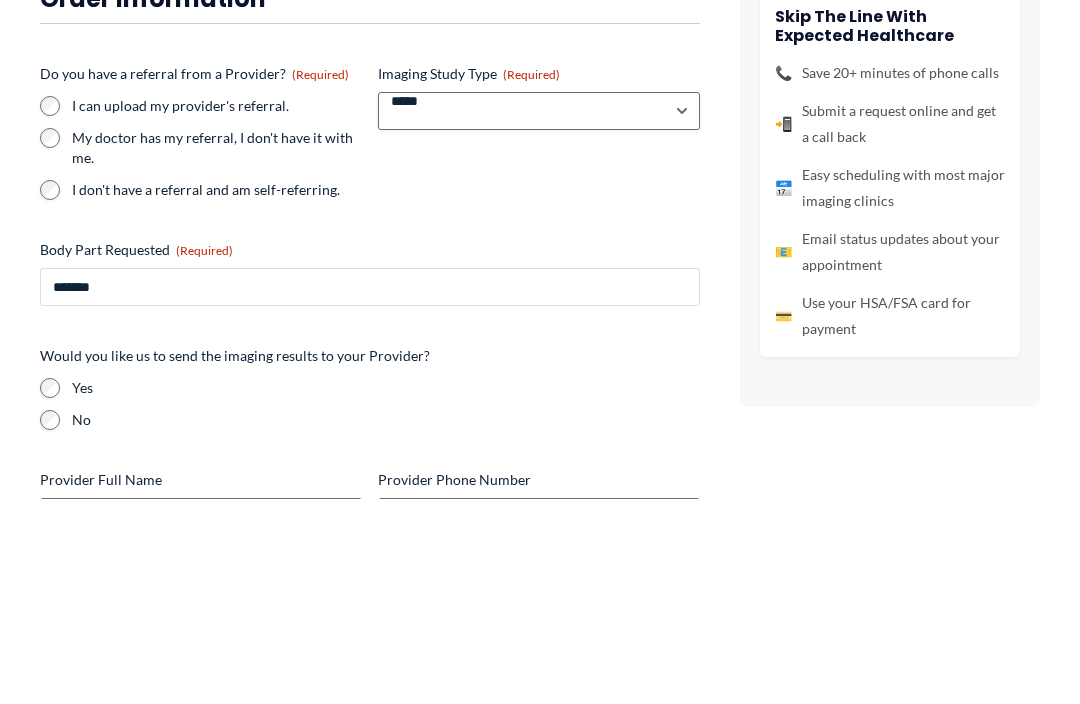 type on "******" 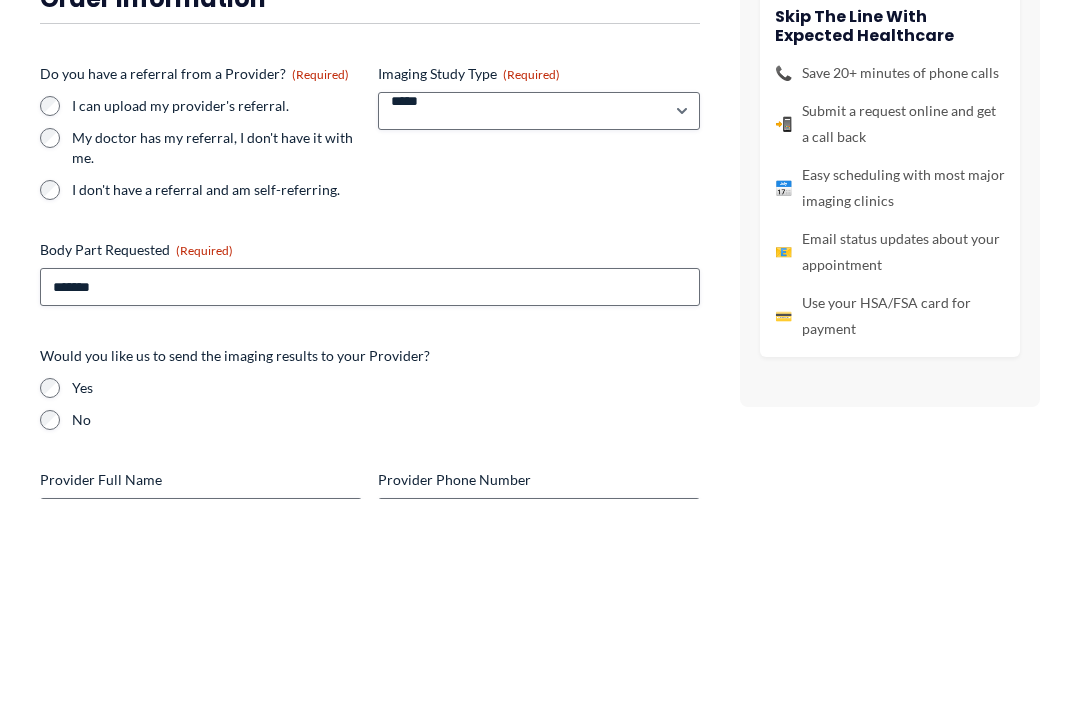 click on "My doctor has my referral, I don't have it with me." at bounding box center (217, 354) 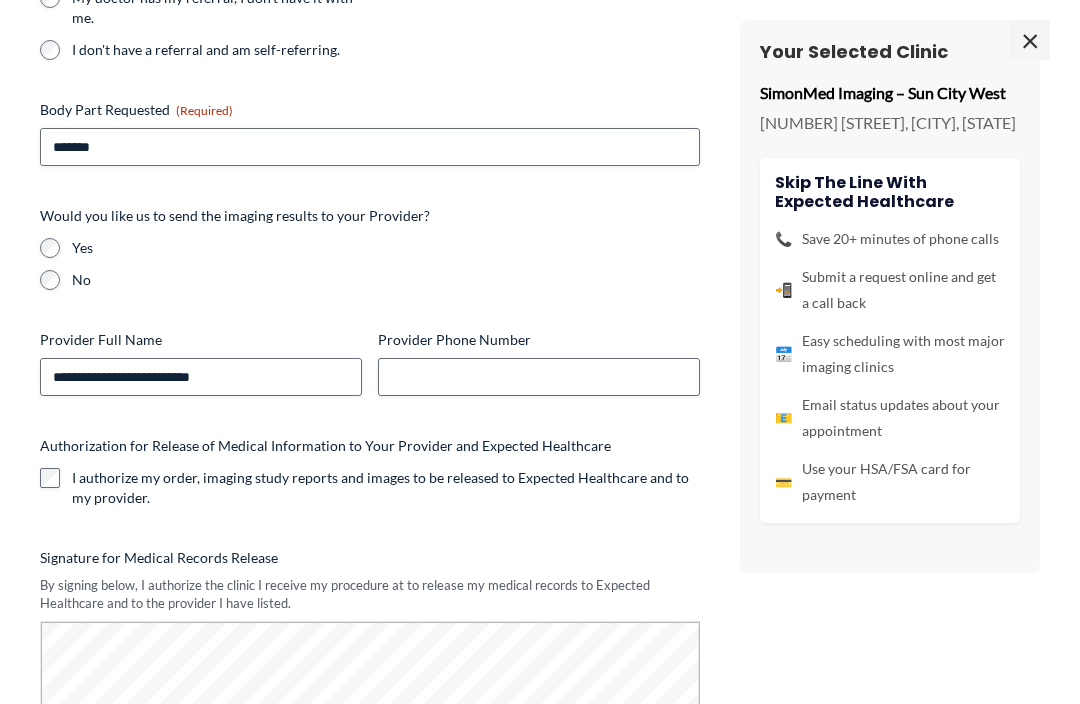 scroll, scrollTop: 322, scrollLeft: 0, axis: vertical 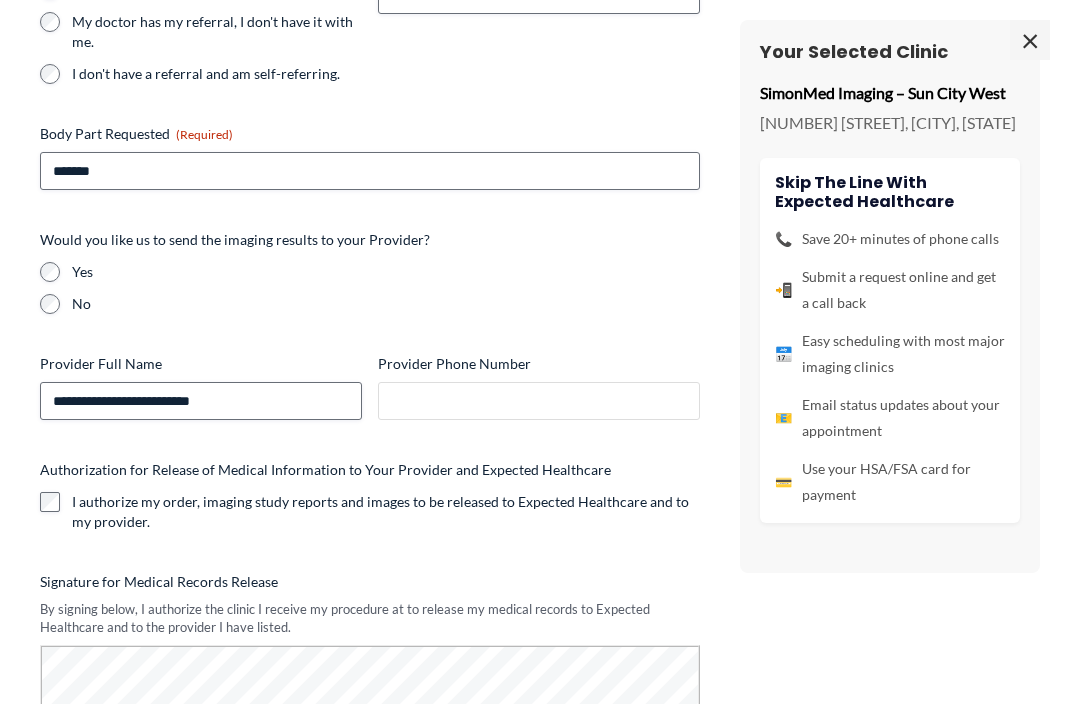 click on "Provider Phone Number" at bounding box center [539, 401] 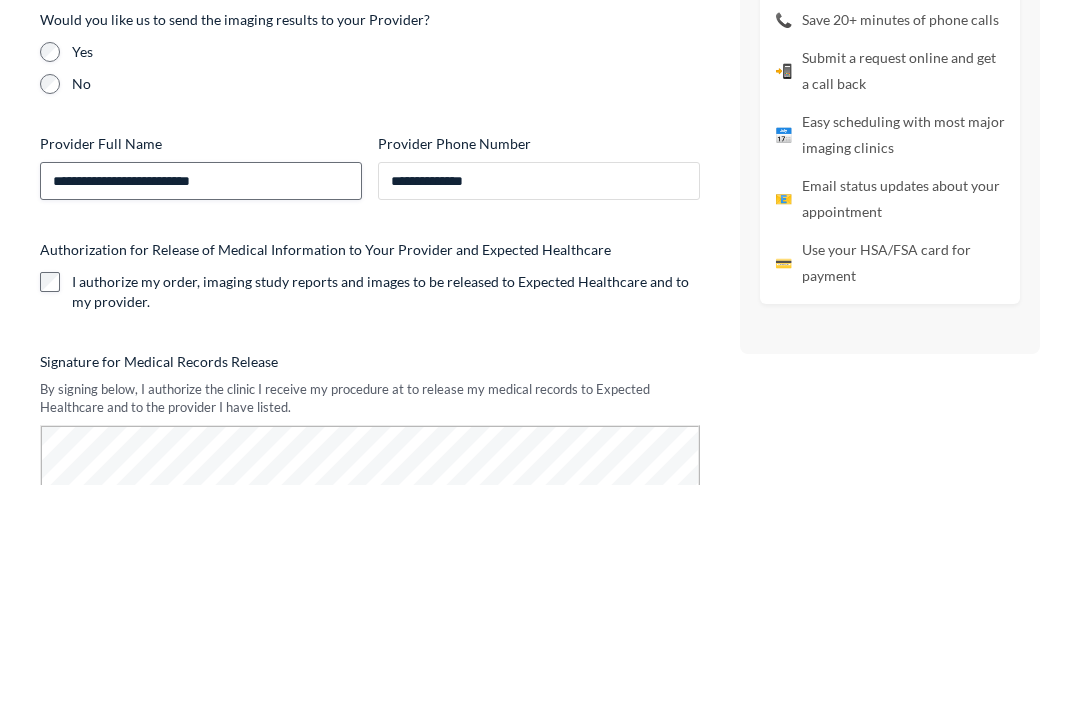 type on "**********" 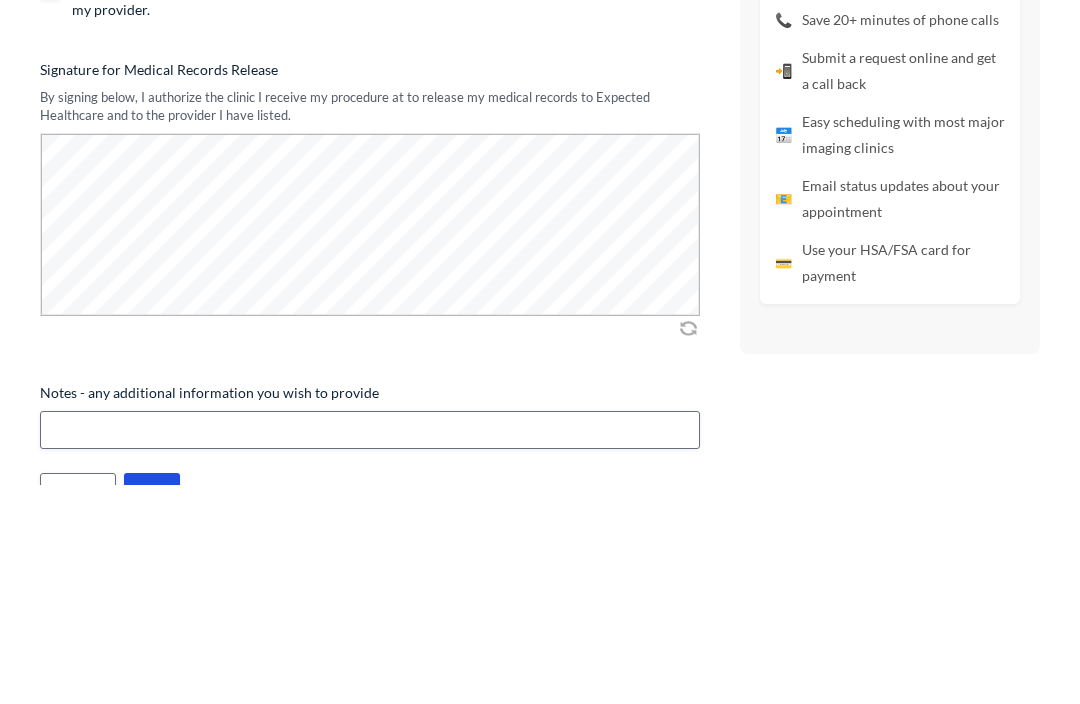 scroll, scrollTop: 613, scrollLeft: 0, axis: vertical 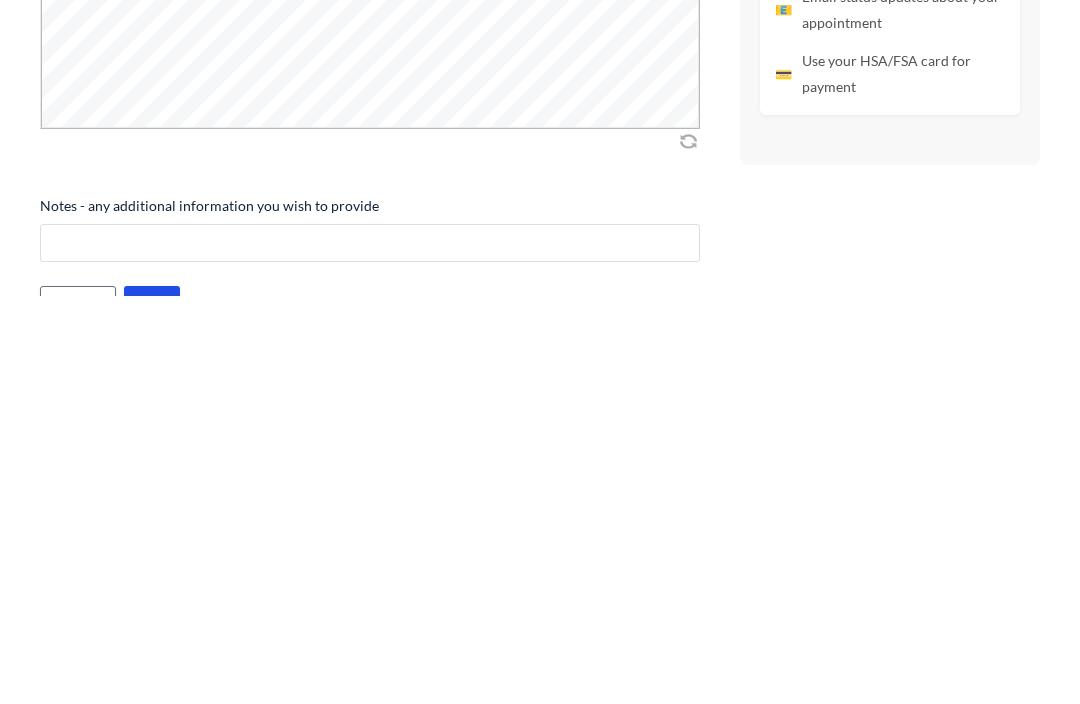 click on "Notes - any additional information you wish to provide" at bounding box center [370, 651] 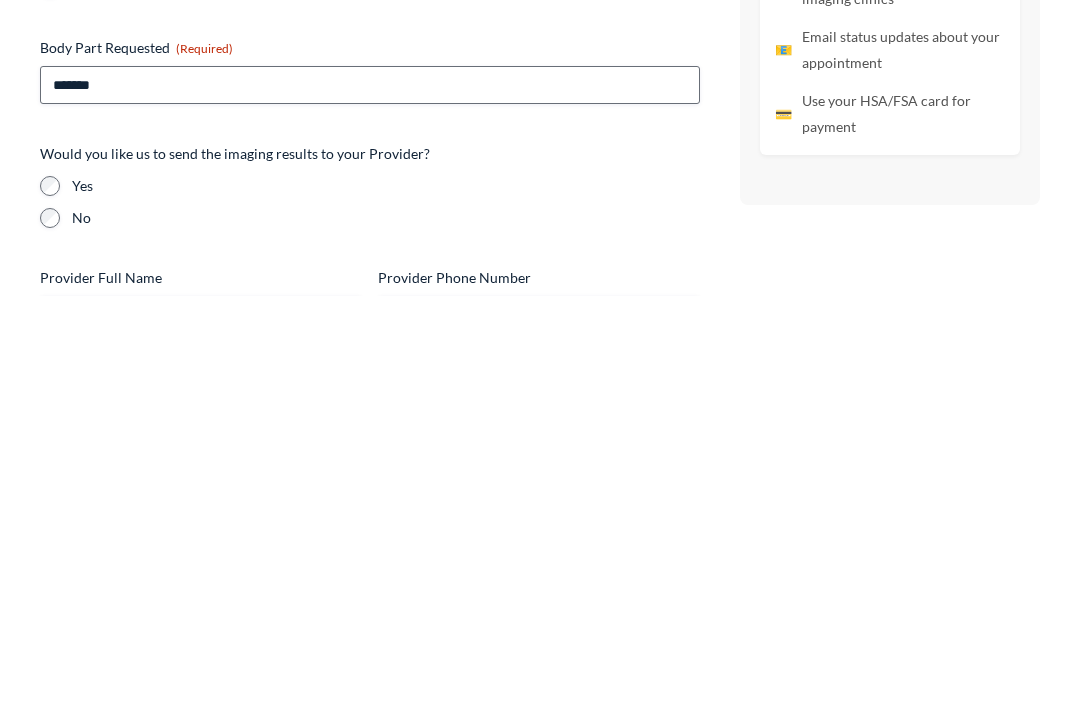 scroll, scrollTop: 0, scrollLeft: 0, axis: both 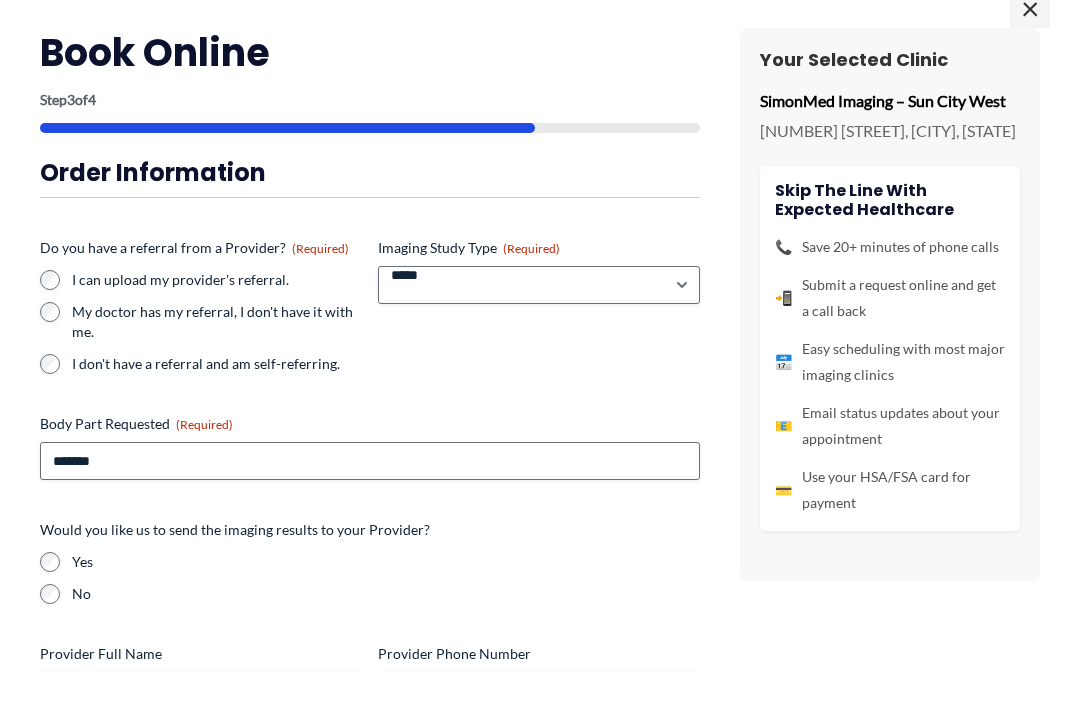 type on "**********" 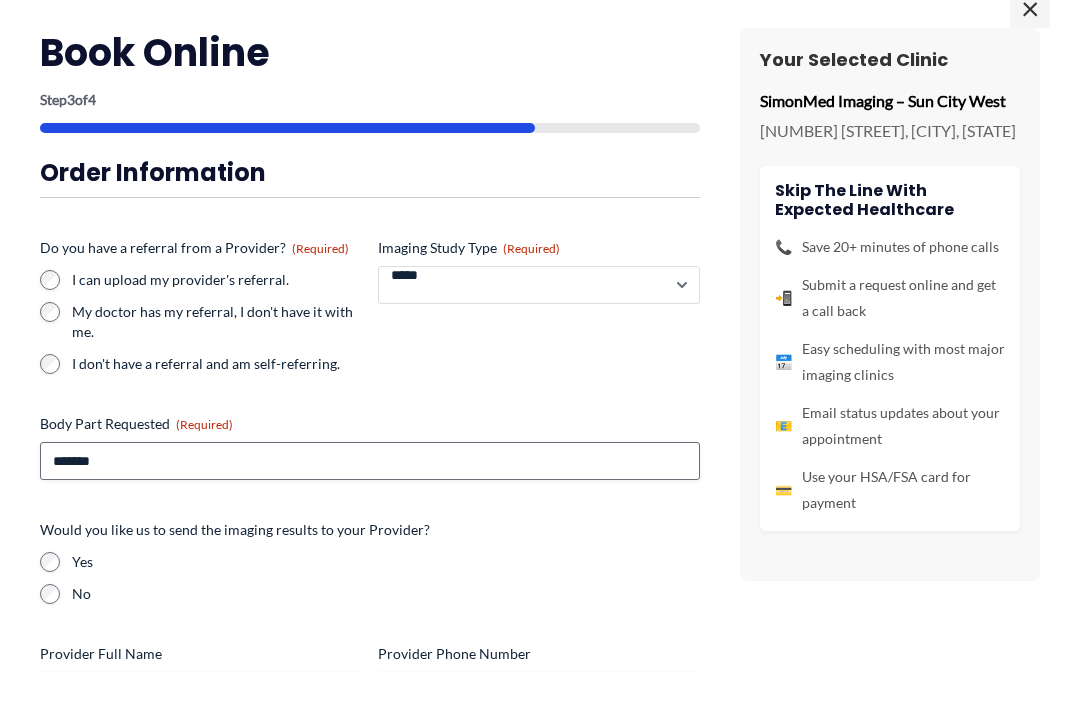 click on "**********" at bounding box center [539, 317] 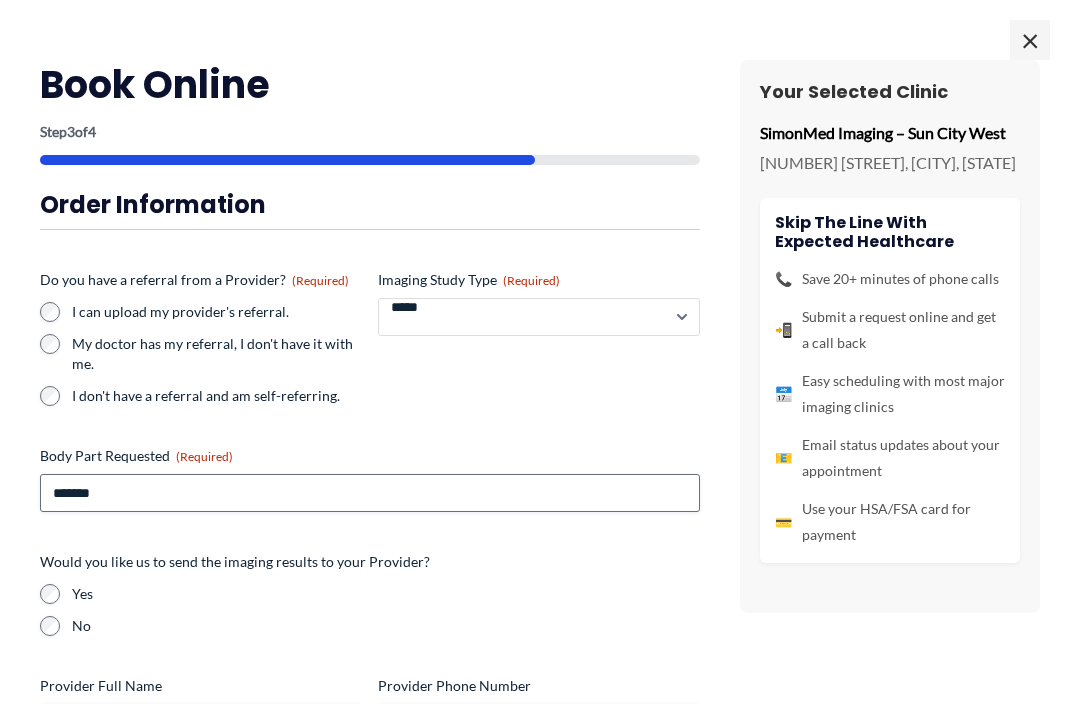 select on "*****" 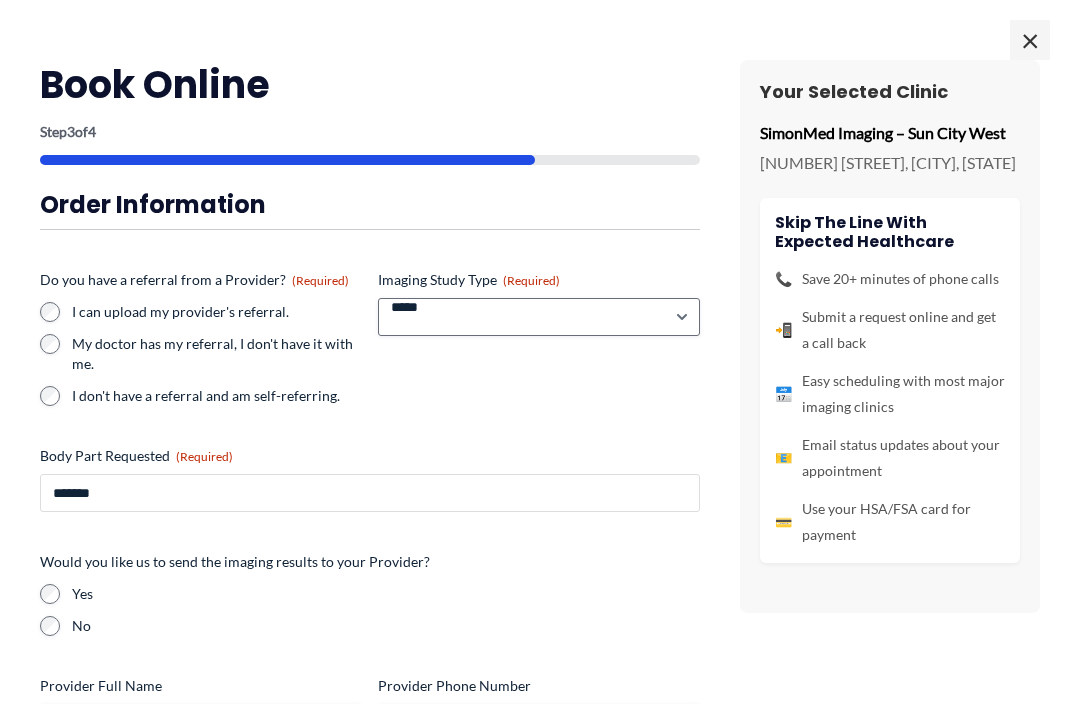 click on "******" at bounding box center (370, 493) 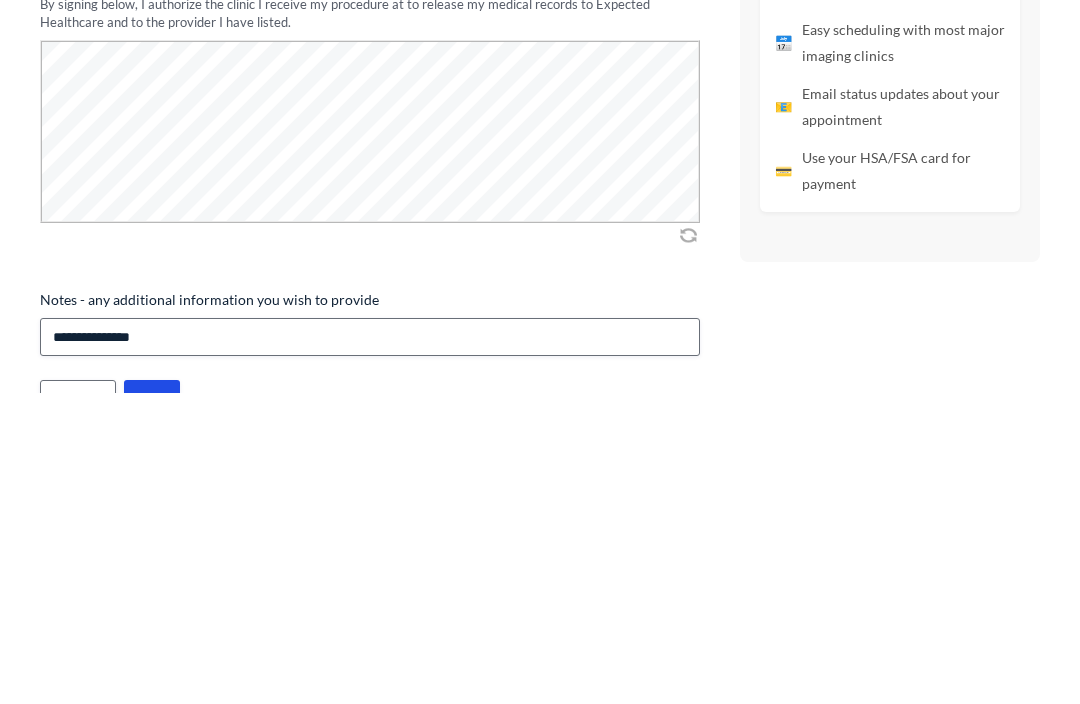 scroll, scrollTop: 613, scrollLeft: 0, axis: vertical 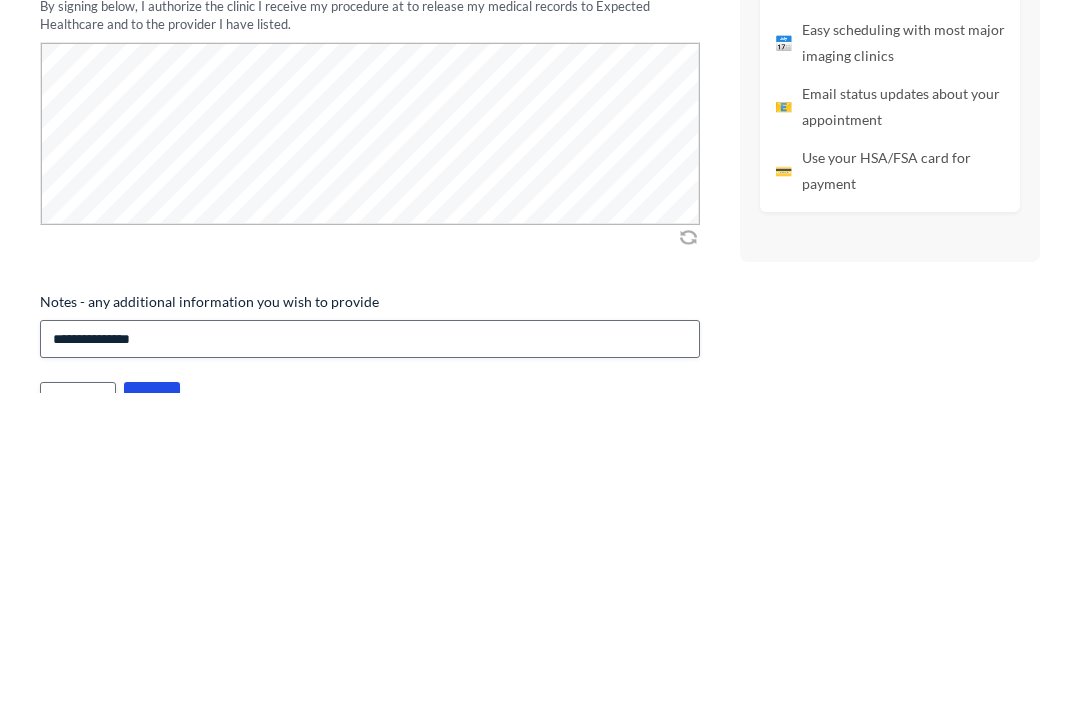 type on "**********" 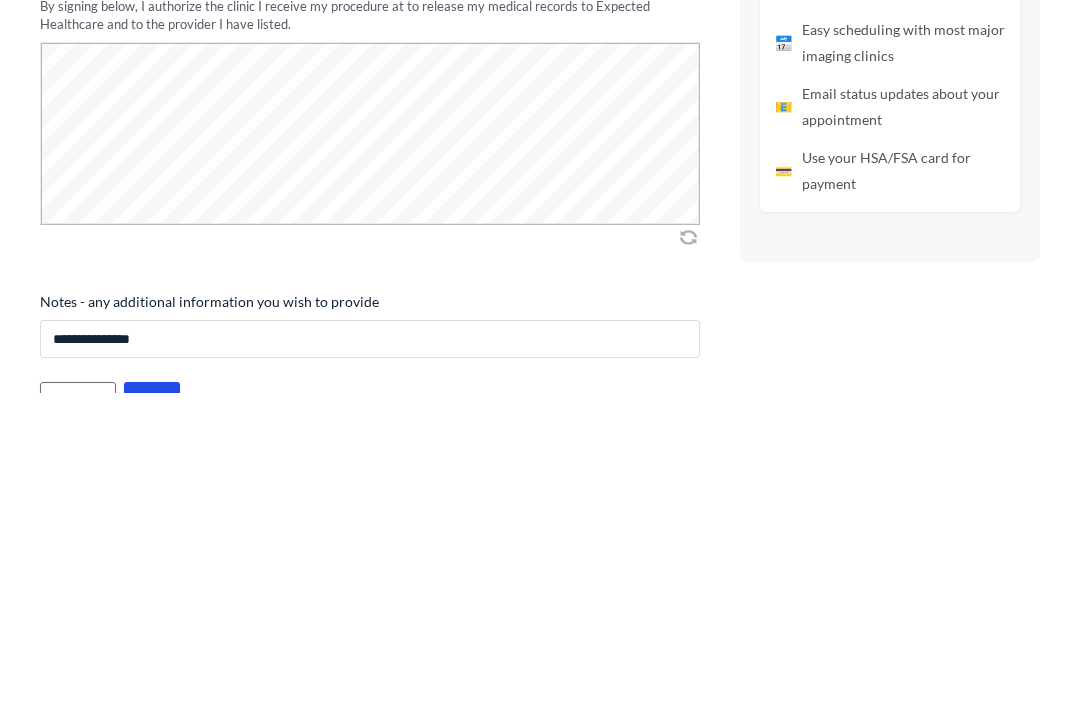 click on "**********" at bounding box center (370, 651) 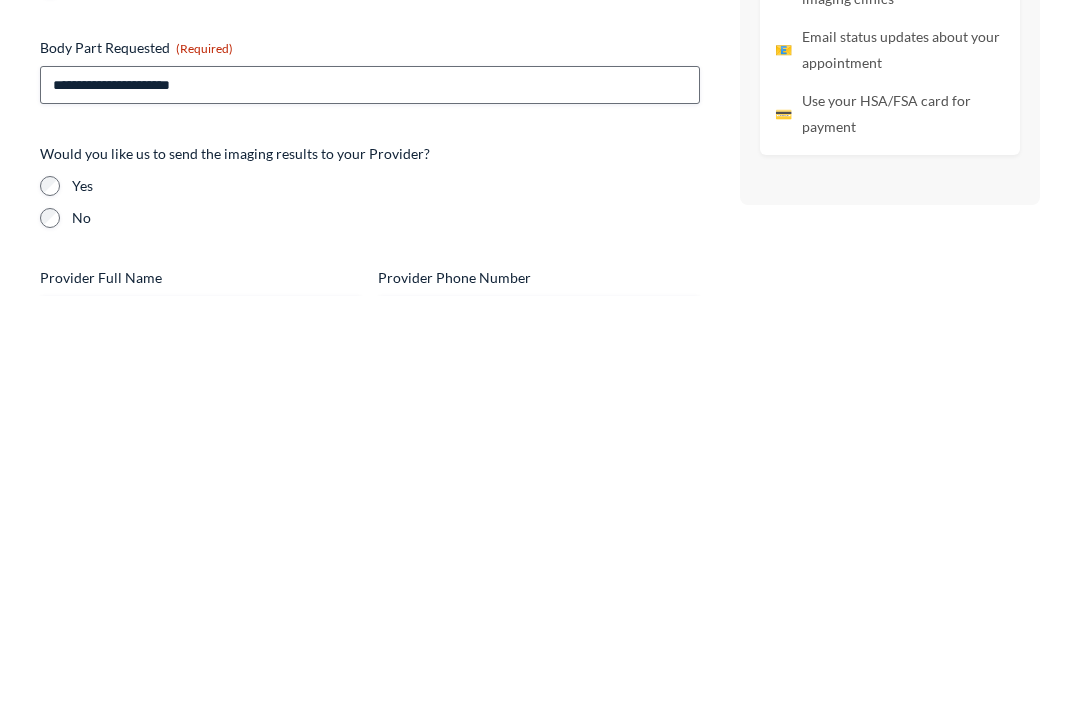 scroll, scrollTop: 0, scrollLeft: 0, axis: both 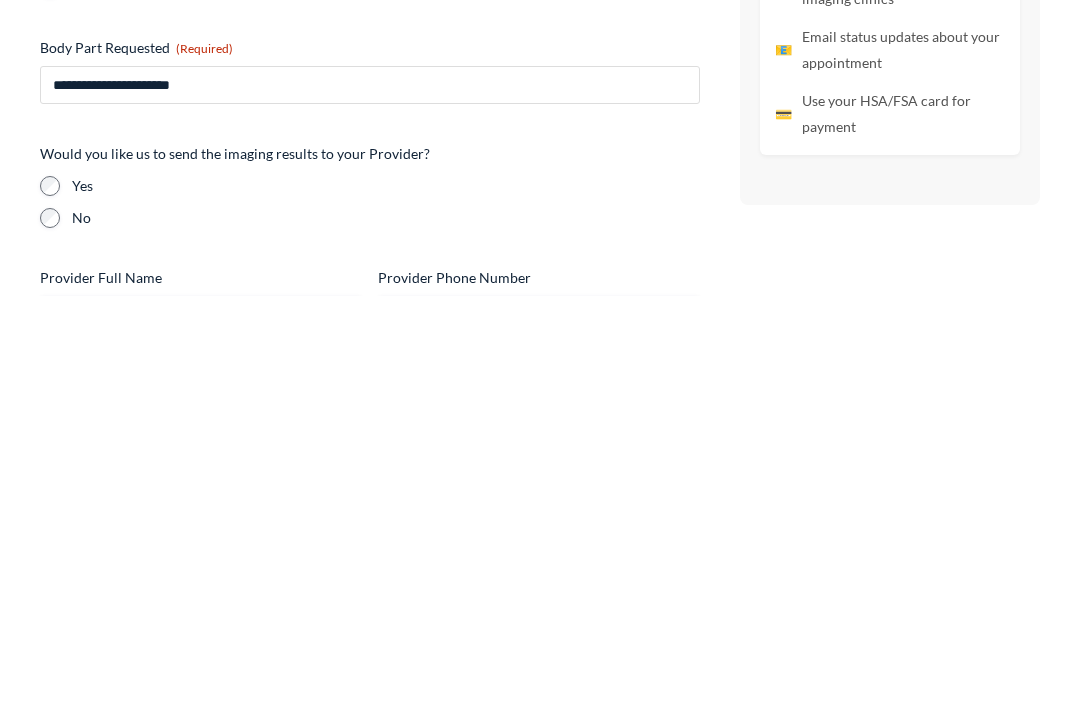 click on "**********" at bounding box center (370, 493) 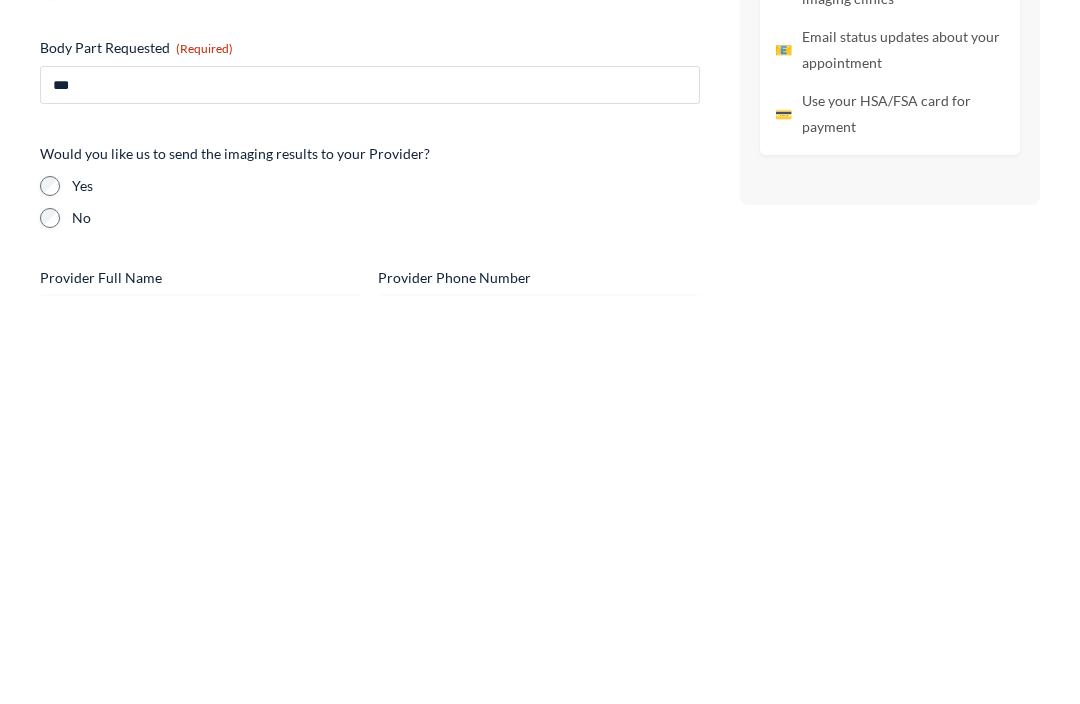 type on "**" 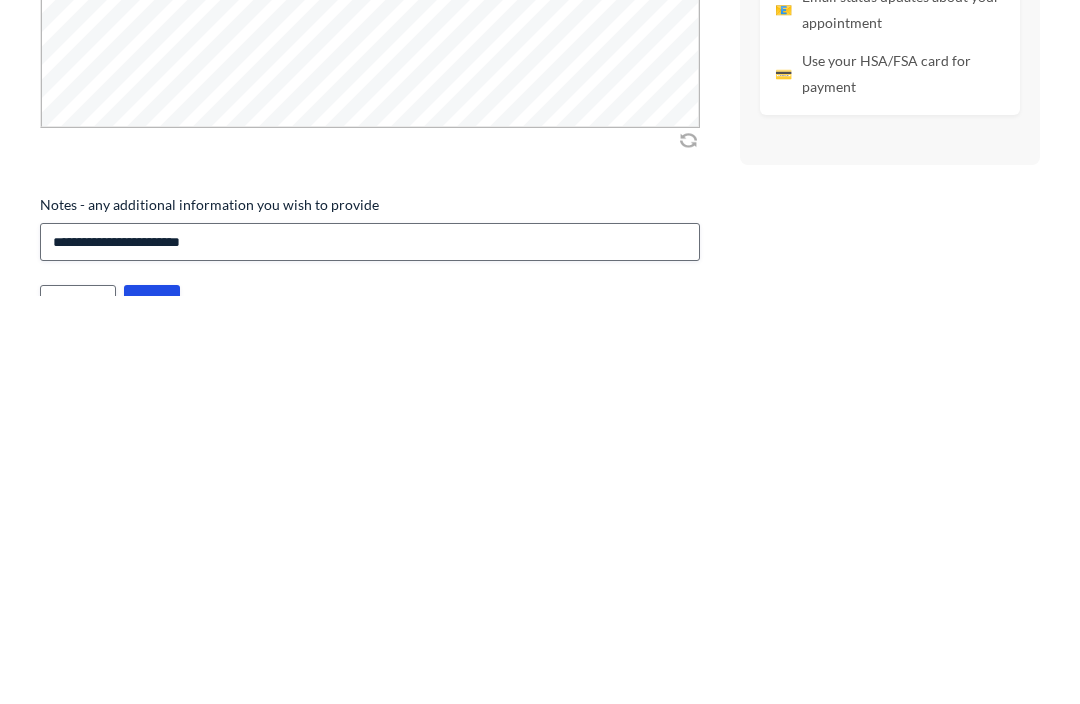 scroll, scrollTop: 613, scrollLeft: 0, axis: vertical 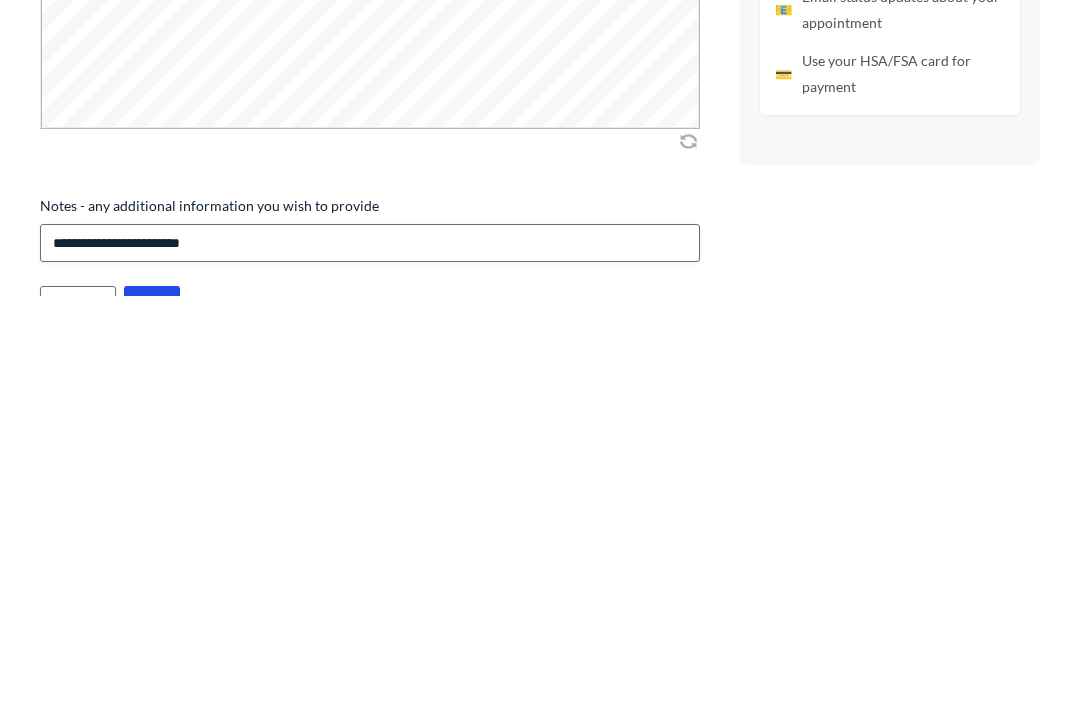 type on "*******" 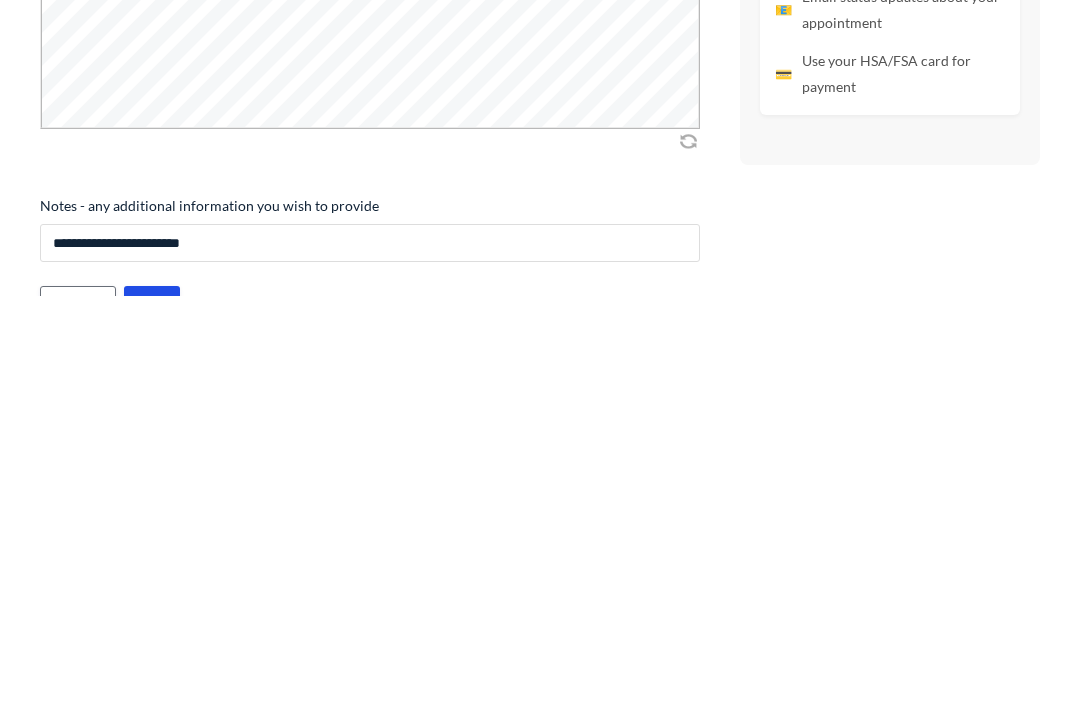 click on "**********" at bounding box center (370, 651) 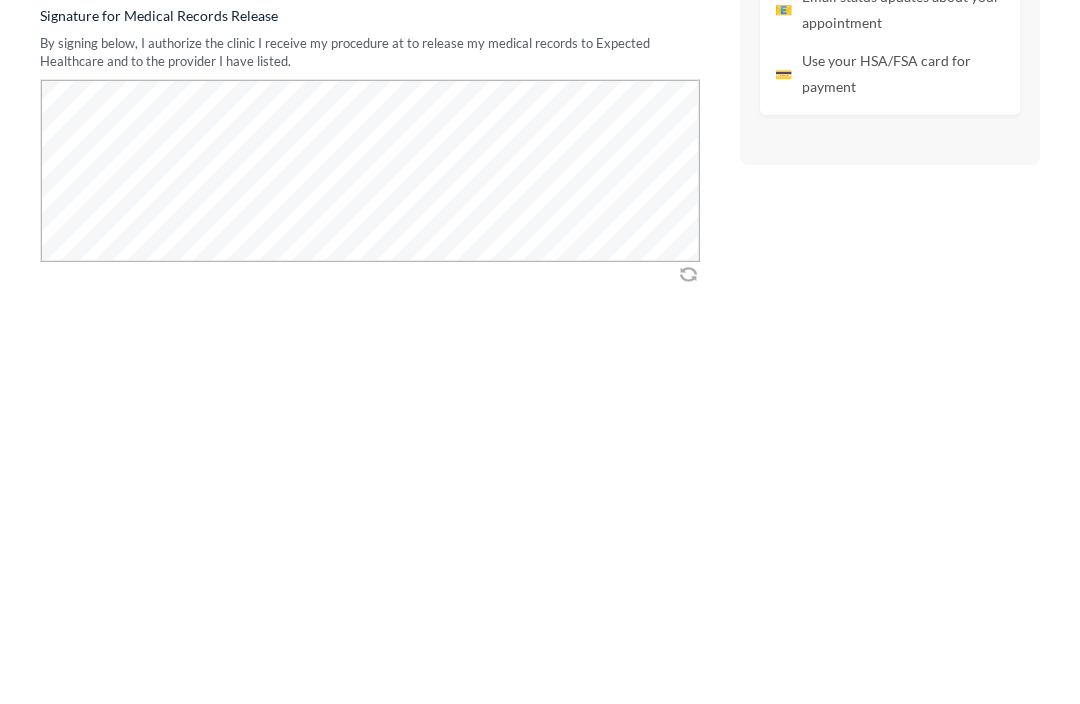 scroll, scrollTop: 481, scrollLeft: 0, axis: vertical 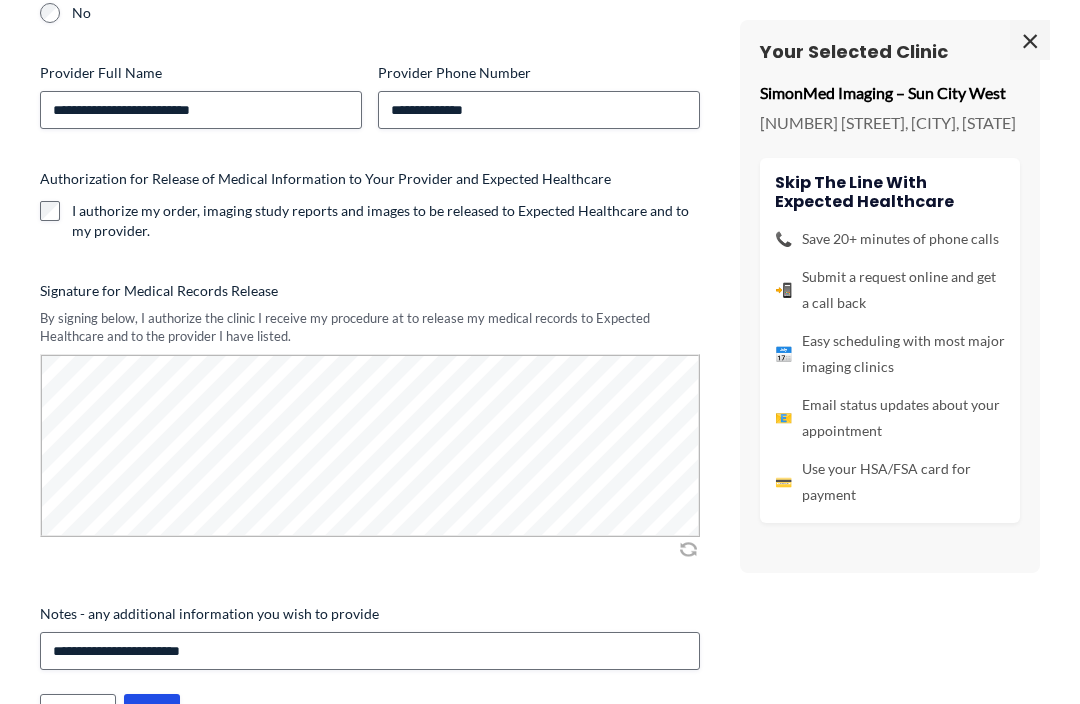 click on "****" at bounding box center [152, 713] 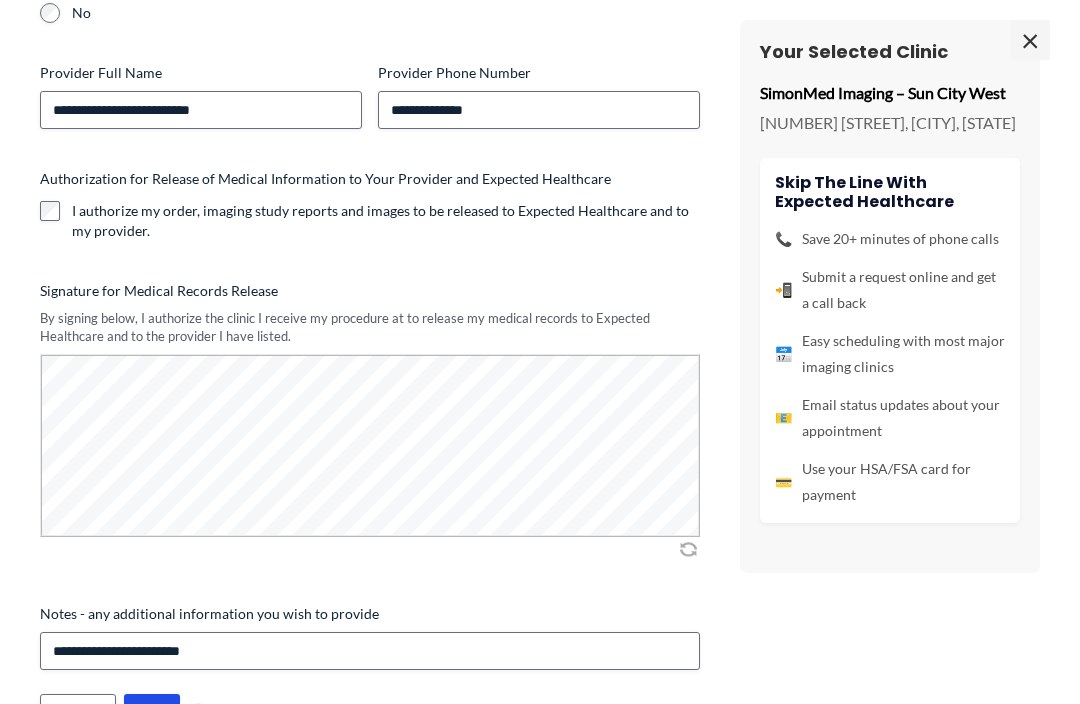 scroll, scrollTop: 0, scrollLeft: 0, axis: both 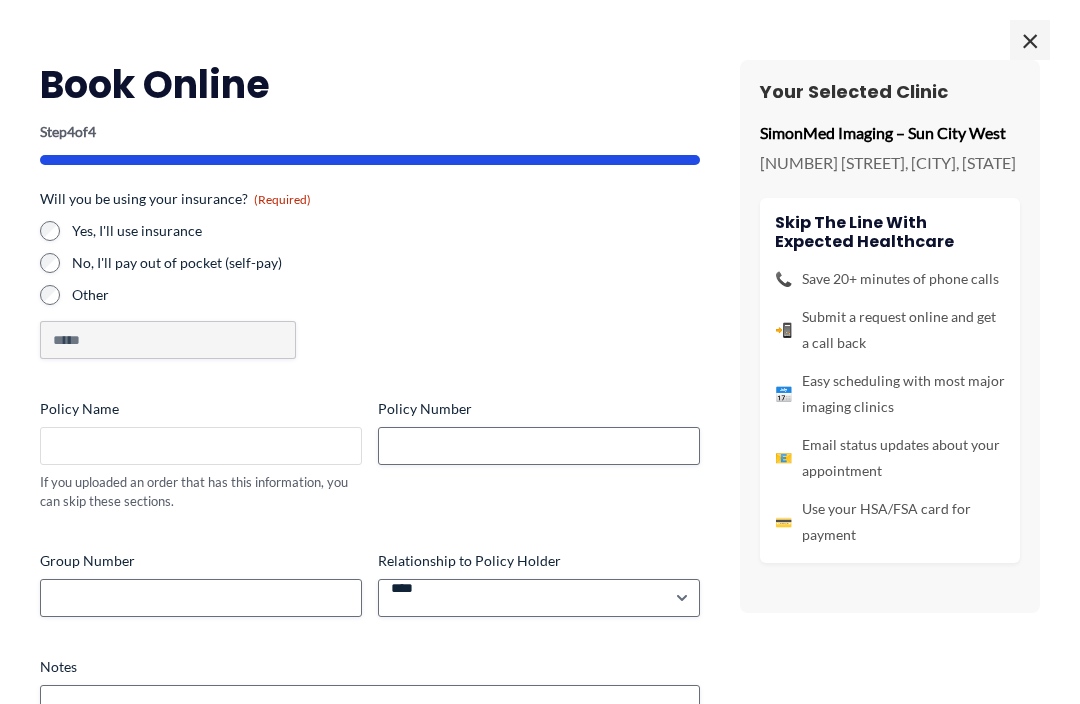 click on "Policy Name" at bounding box center [201, 446] 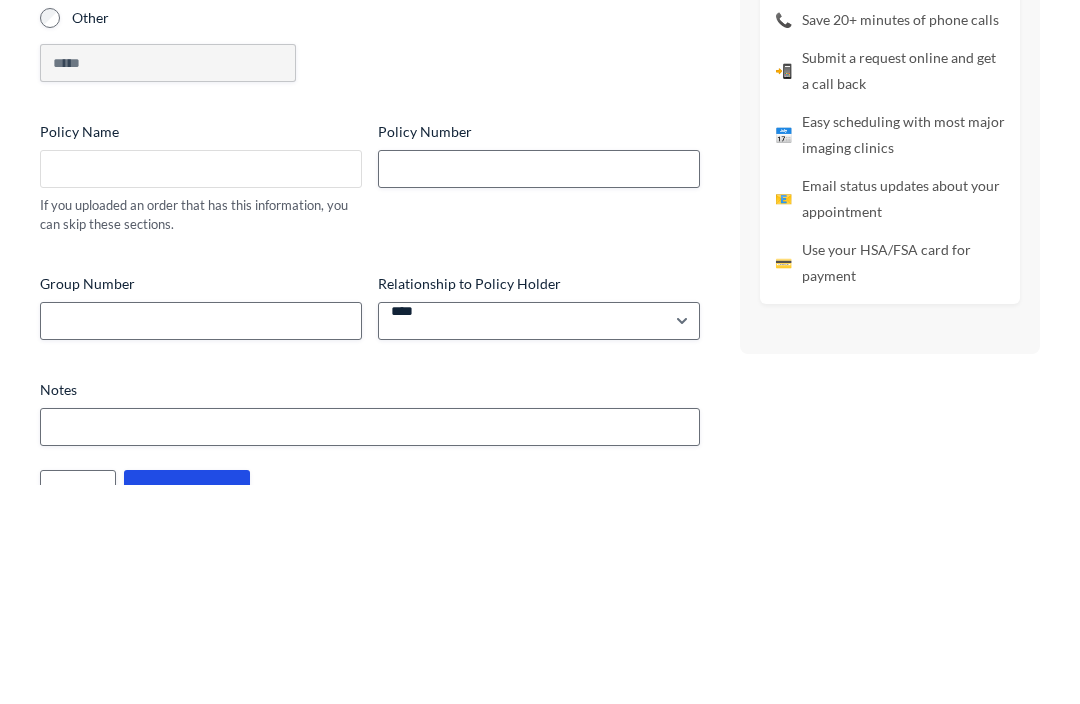 scroll, scrollTop: 53, scrollLeft: 0, axis: vertical 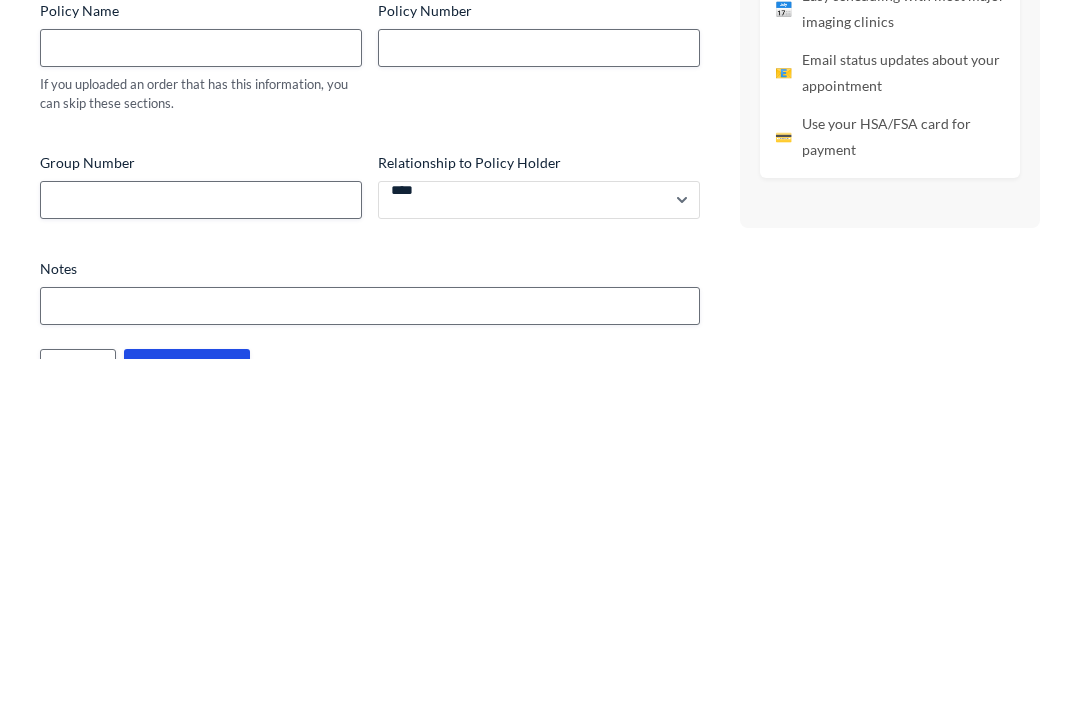 click on "**** ****** ********* *****" at bounding box center [539, 545] 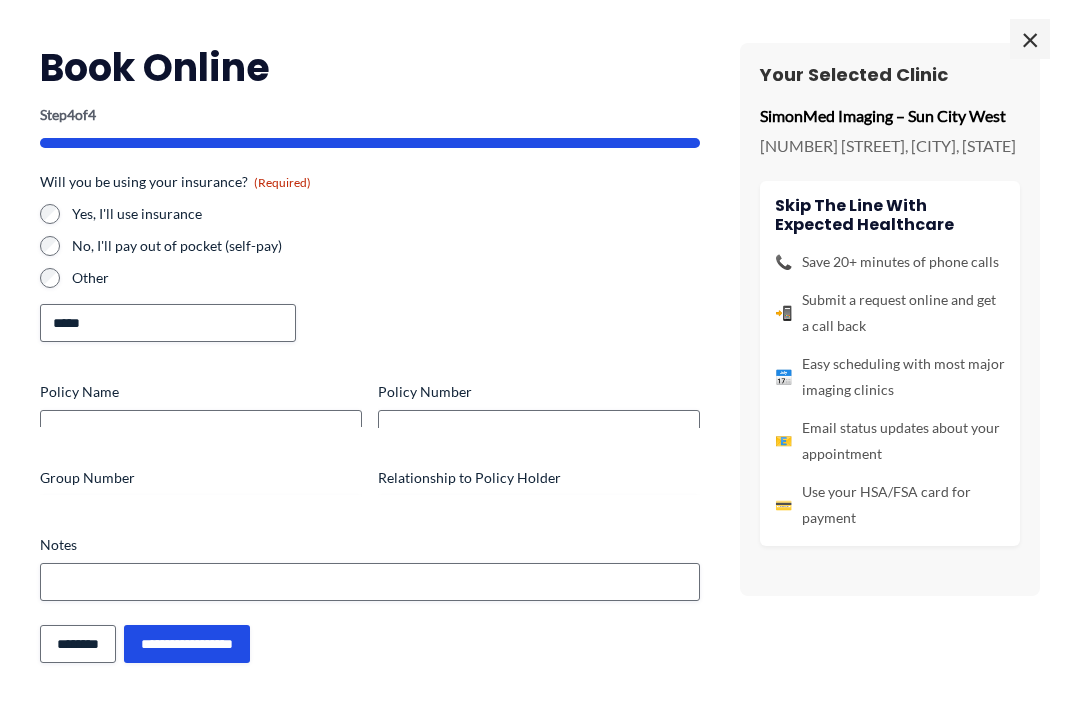 scroll, scrollTop: 0, scrollLeft: 0, axis: both 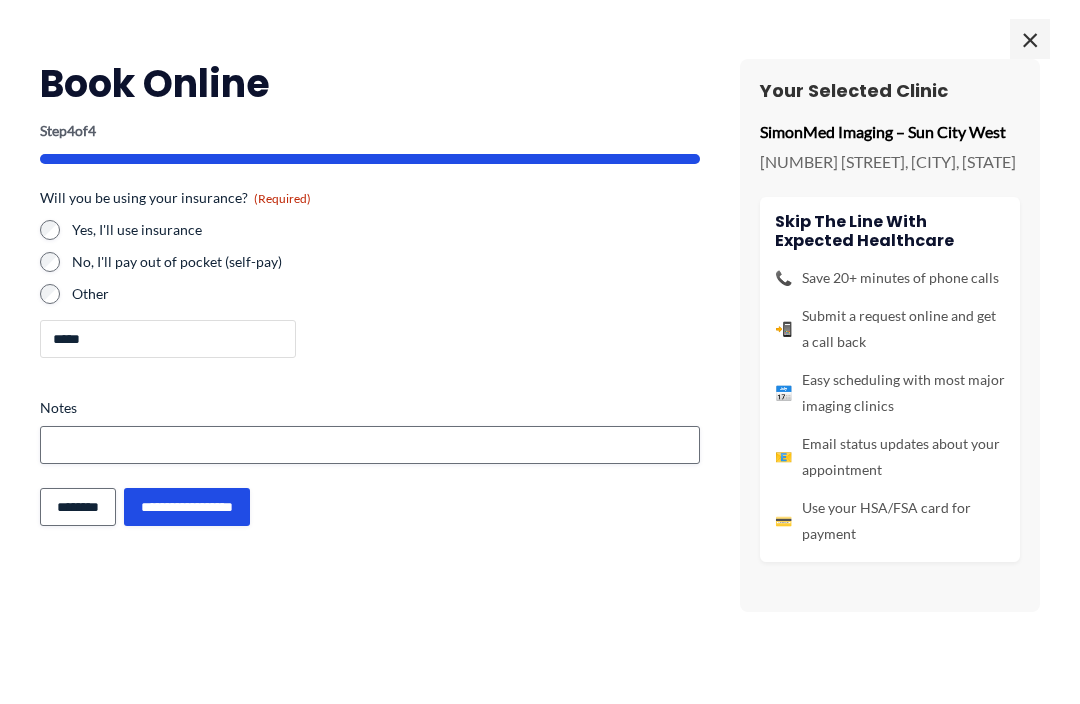 click on "*****" at bounding box center [168, 340] 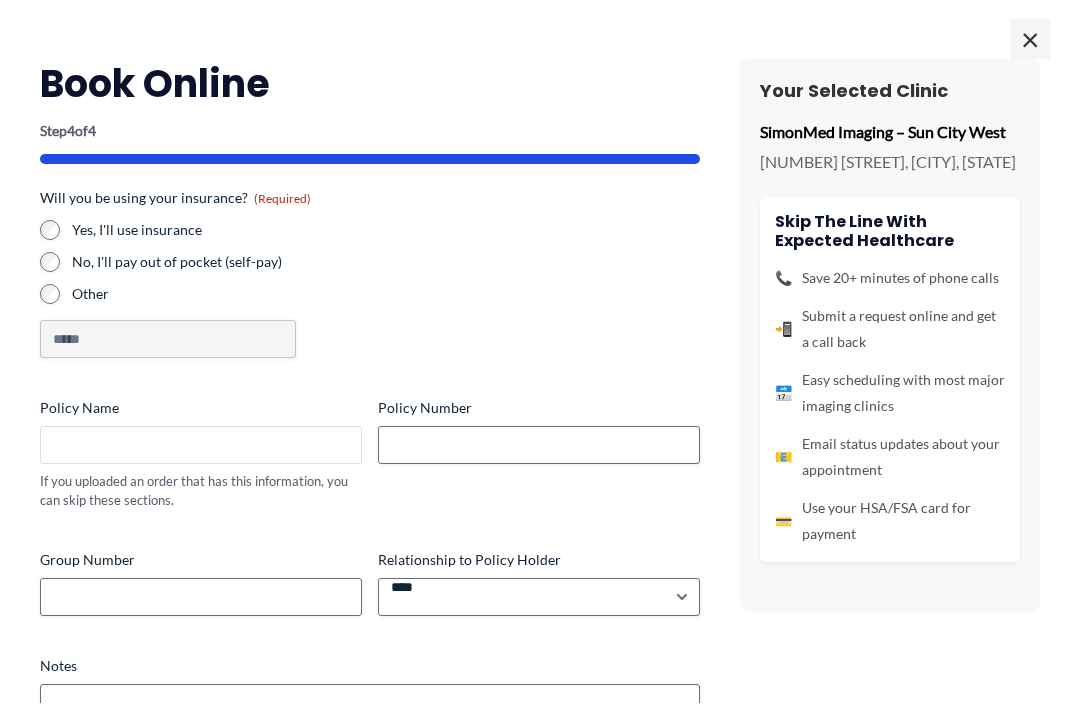 click on "Policy Name" at bounding box center [201, 446] 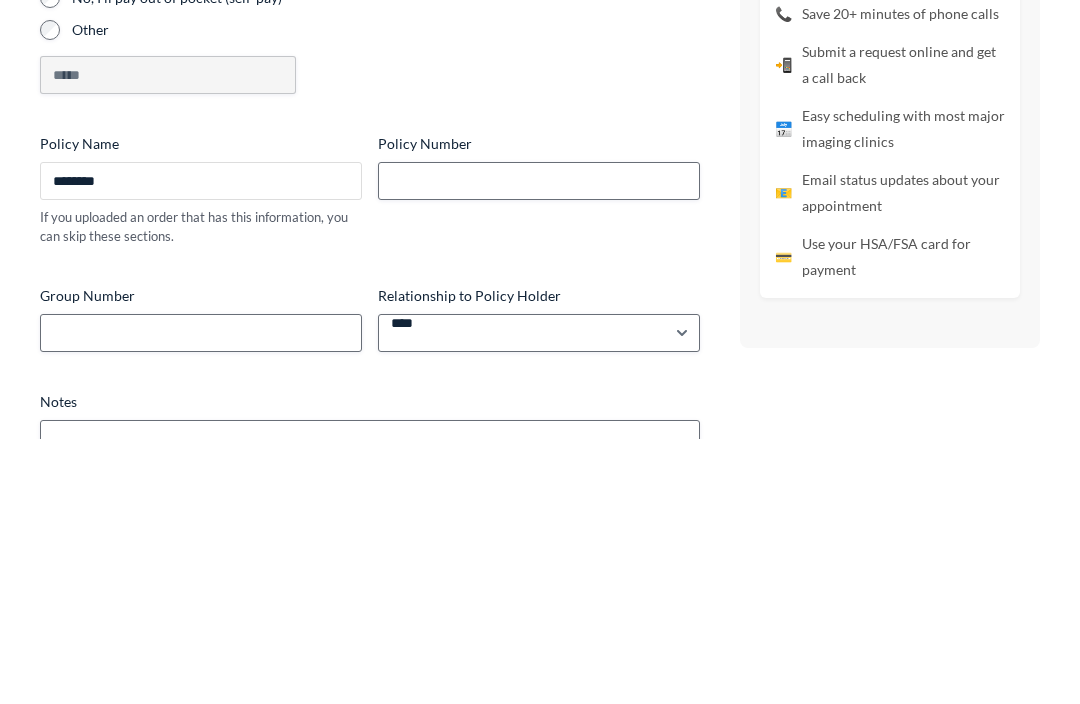 type on "********" 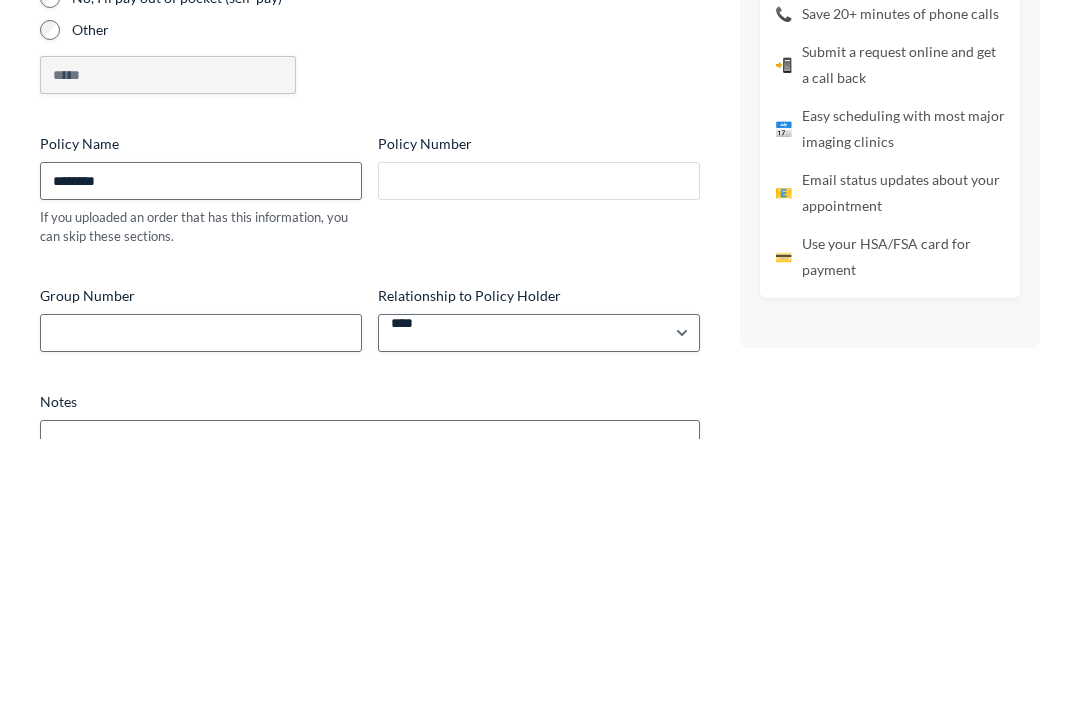 click on "Policy Number" at bounding box center [539, 446] 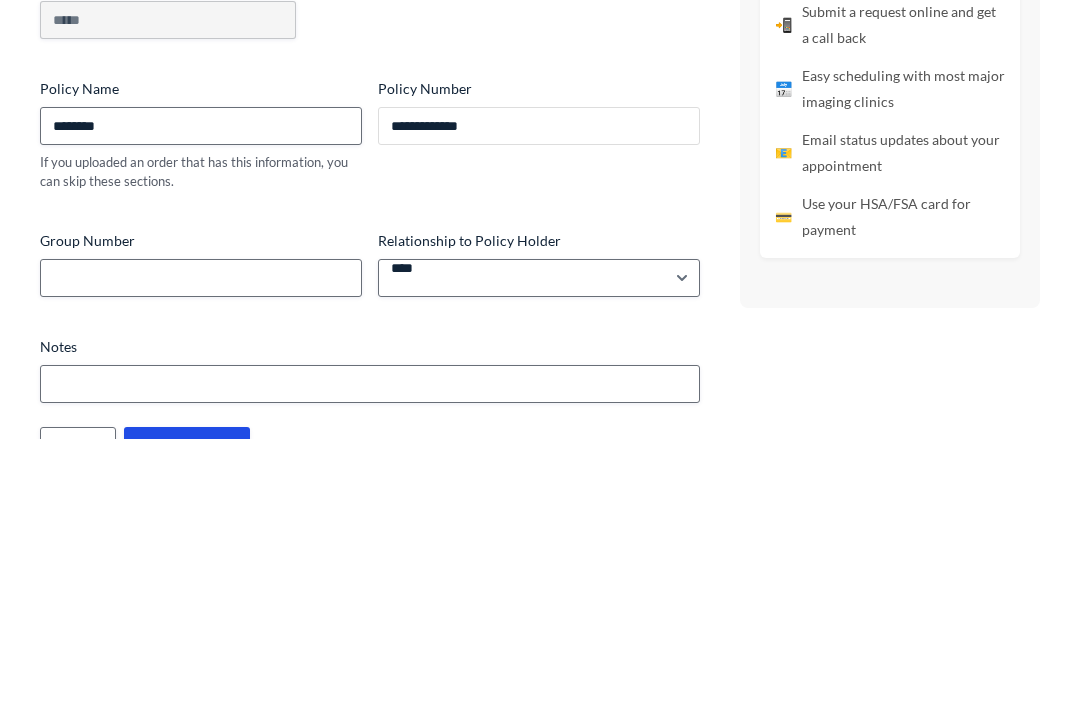 scroll, scrollTop: 53, scrollLeft: 0, axis: vertical 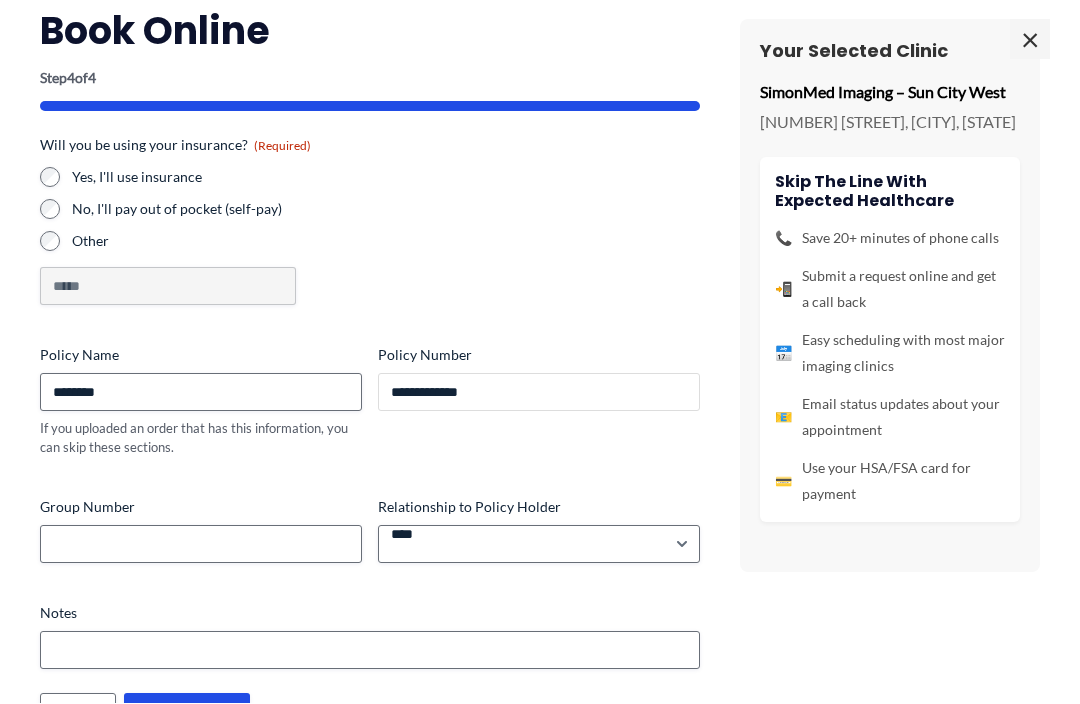 type on "**********" 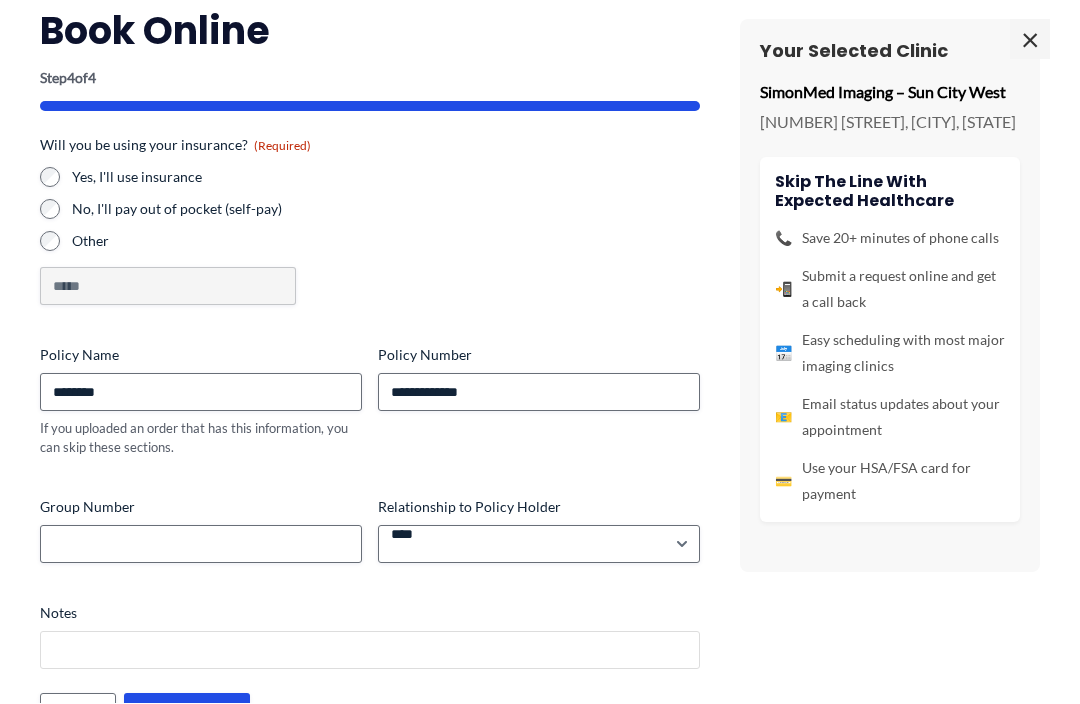 click on "Notes" at bounding box center (370, 651) 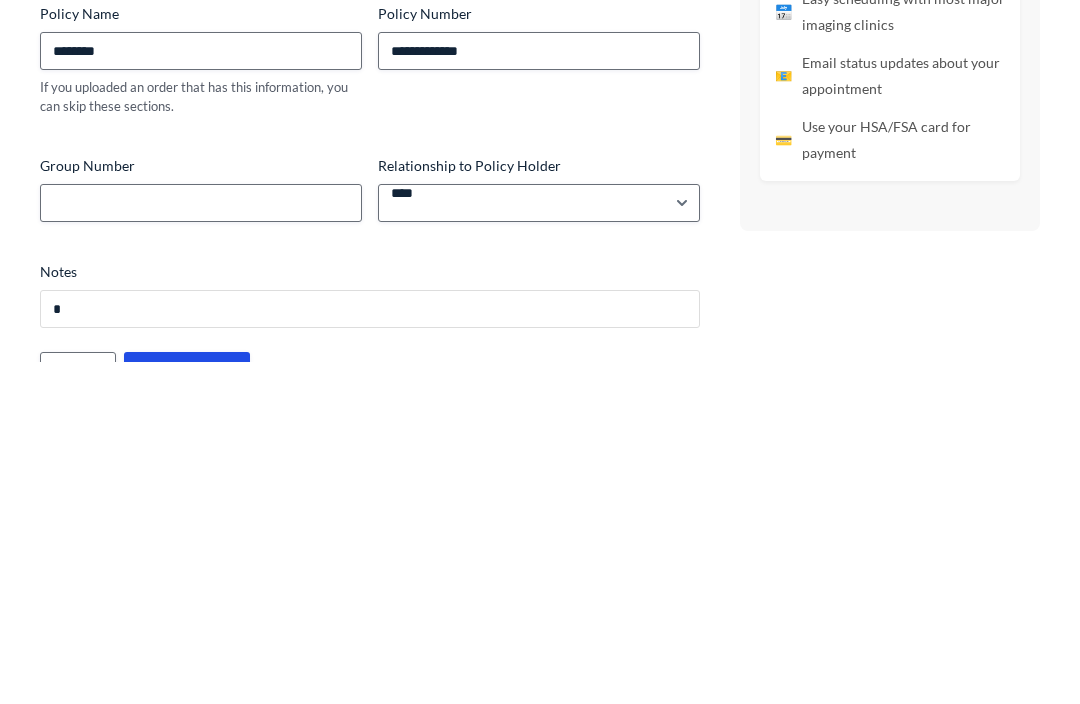 scroll, scrollTop: 2394, scrollLeft: 0, axis: vertical 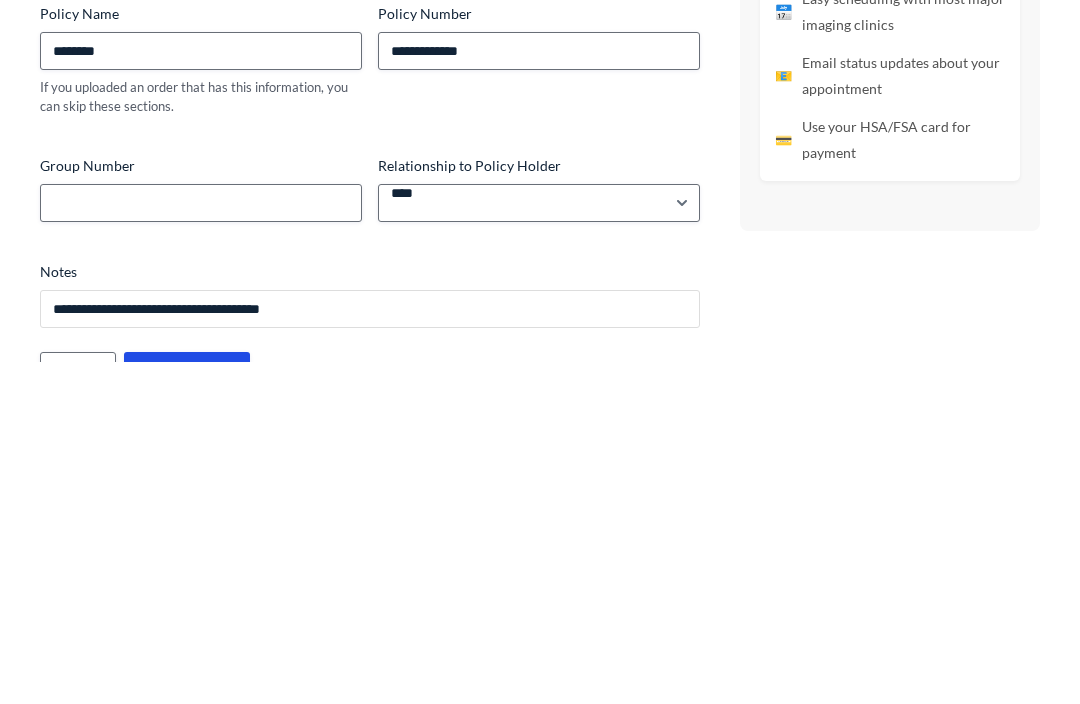 click on "**********" at bounding box center (370, 651) 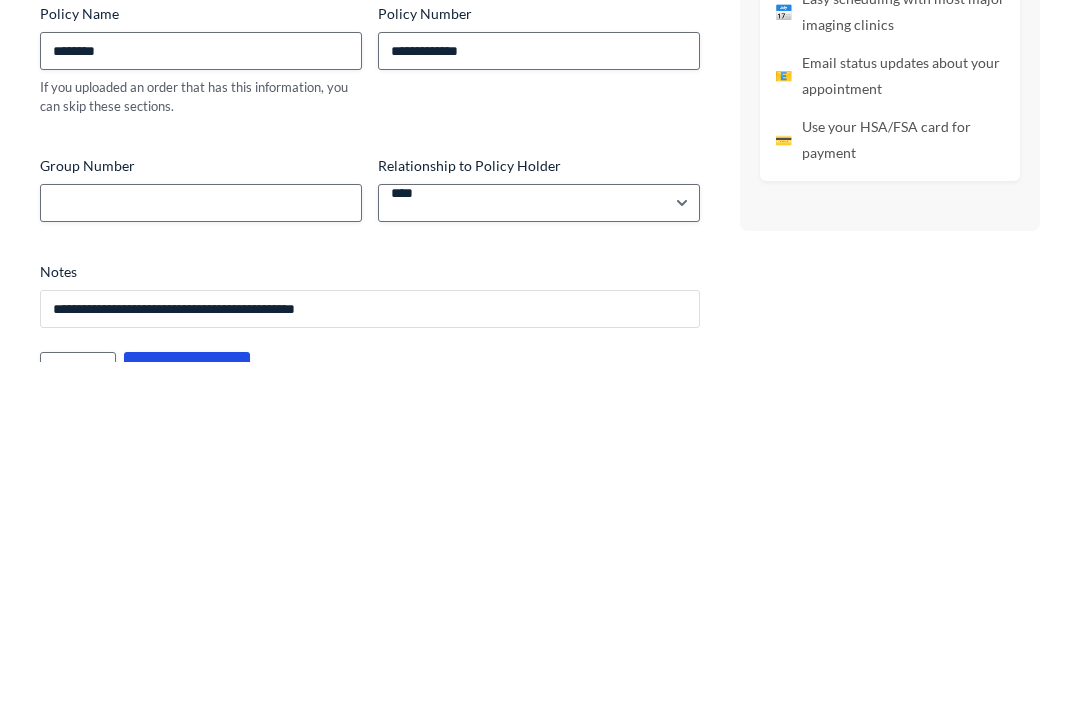 click on "**********" at bounding box center [370, 651] 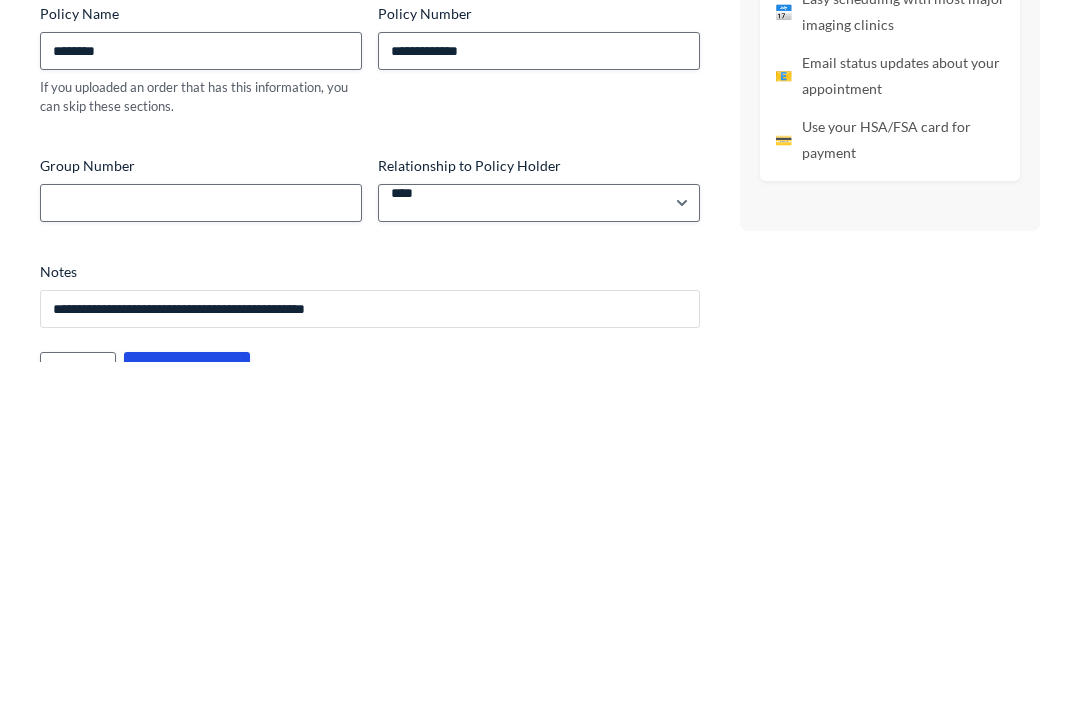 click on "**********" at bounding box center (370, 651) 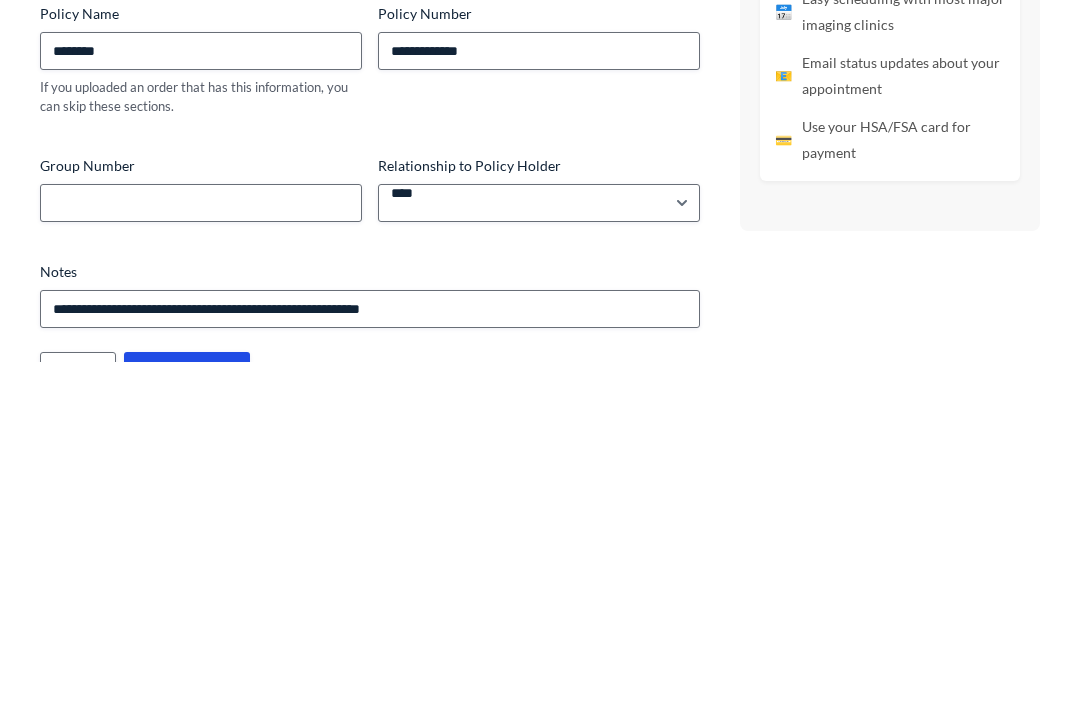 scroll, scrollTop: 2328, scrollLeft: 0, axis: vertical 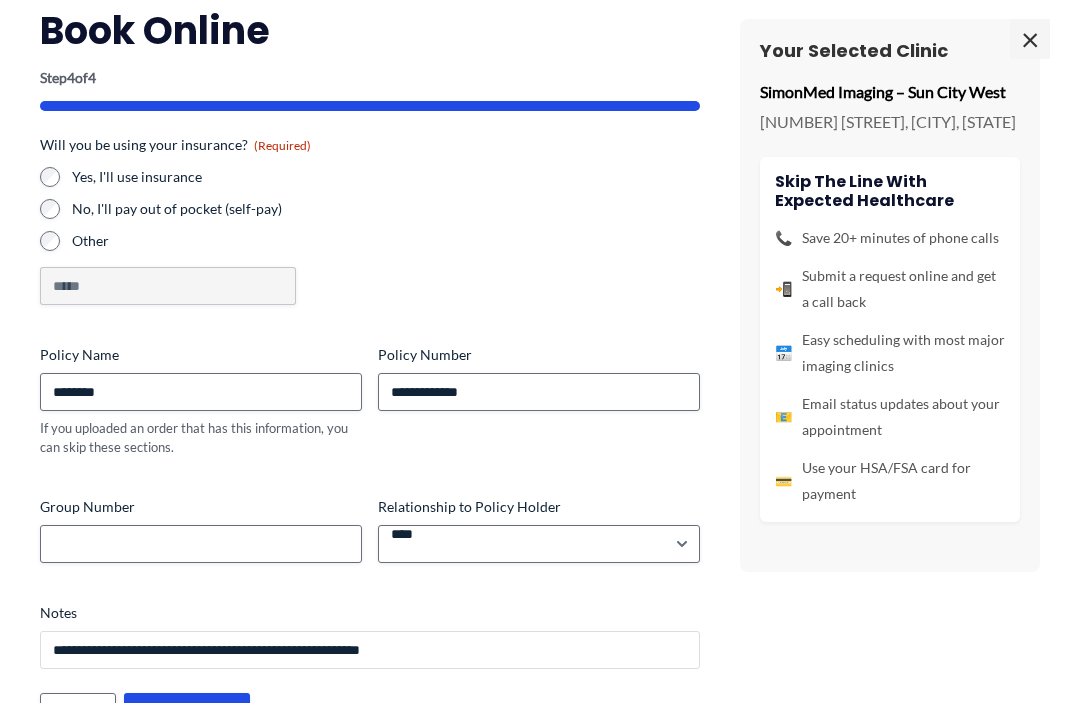 type on "**********" 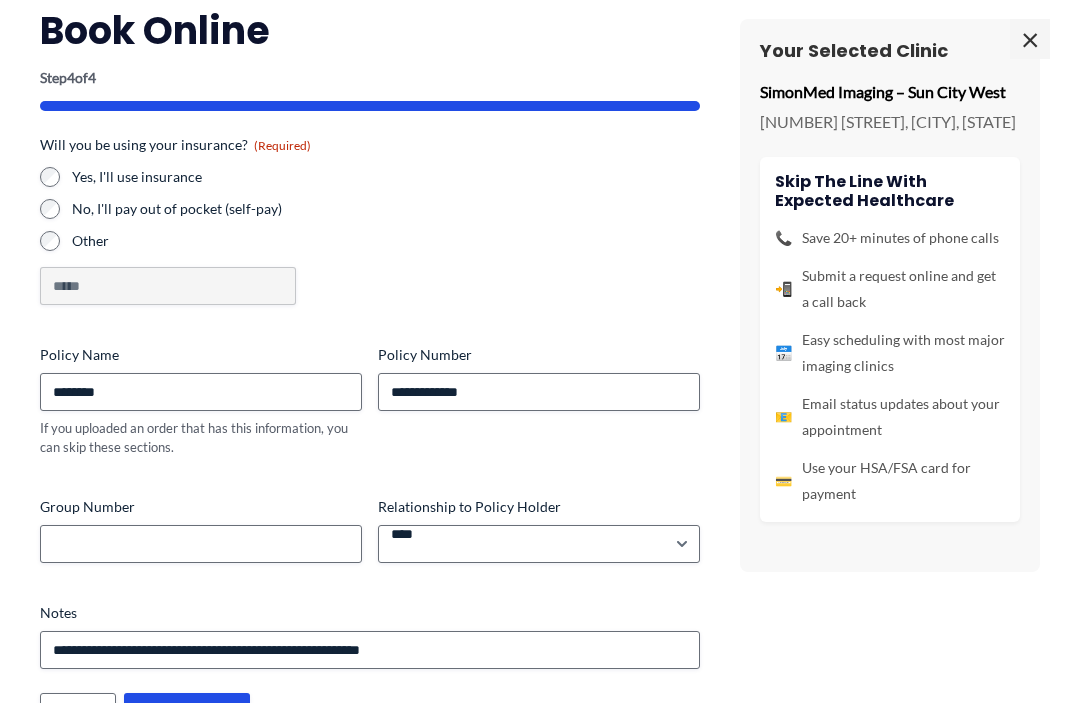 click on "**********" at bounding box center (187, 713) 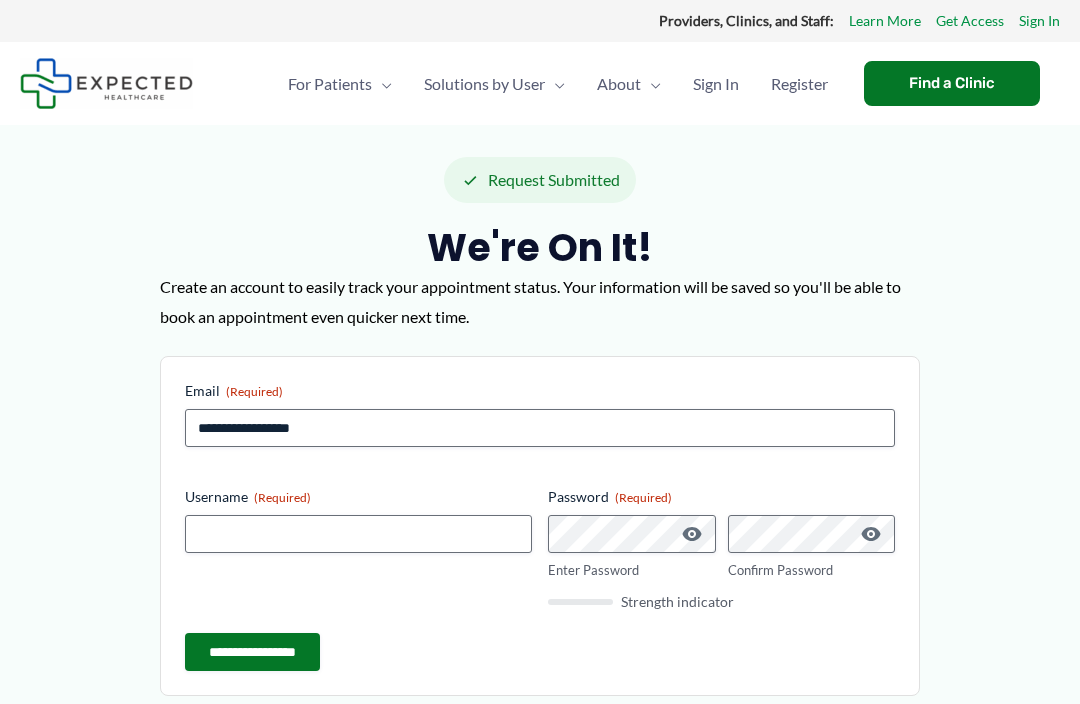 scroll, scrollTop: 0, scrollLeft: 0, axis: both 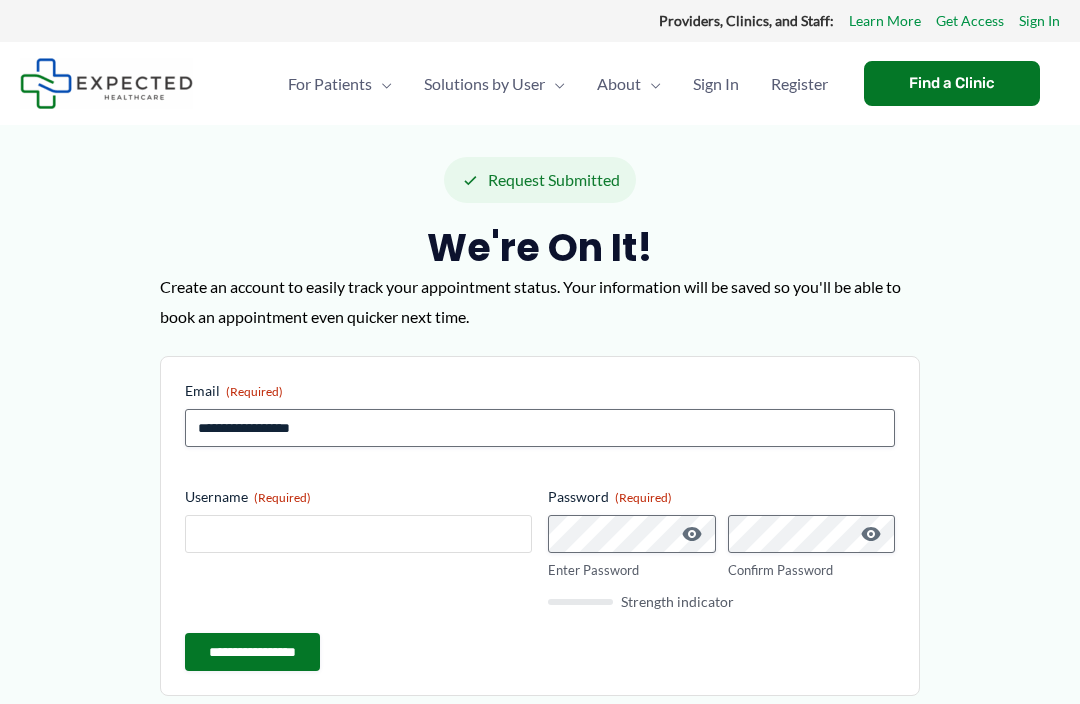 click on "Username (Required)" at bounding box center [358, 534] 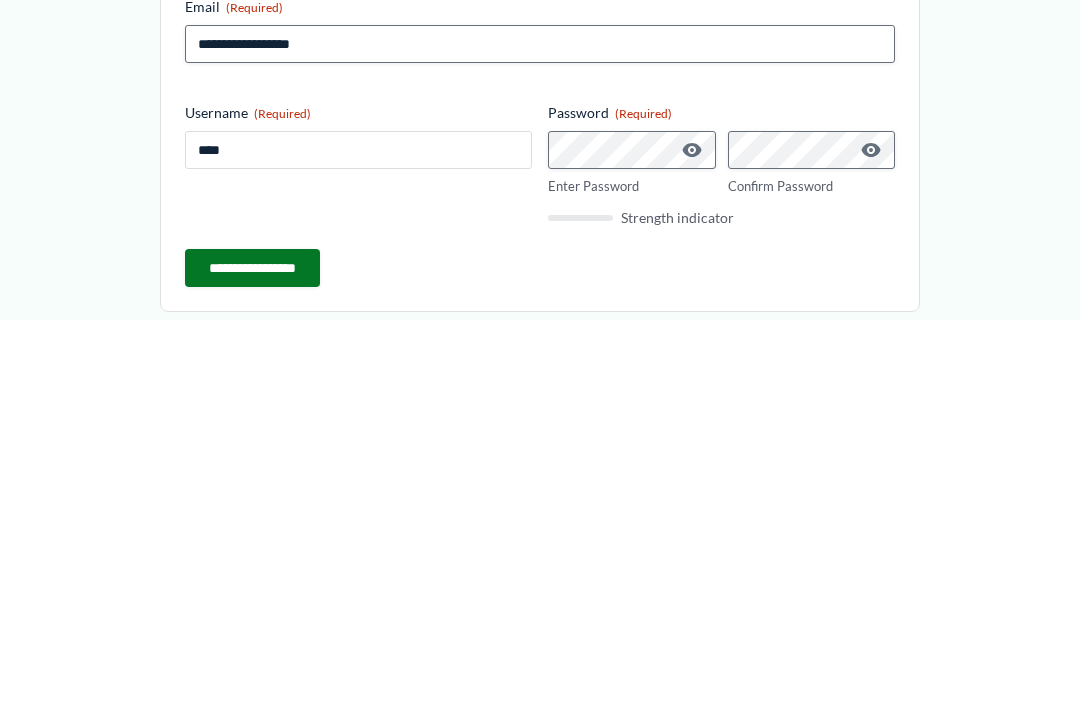 type on "****" 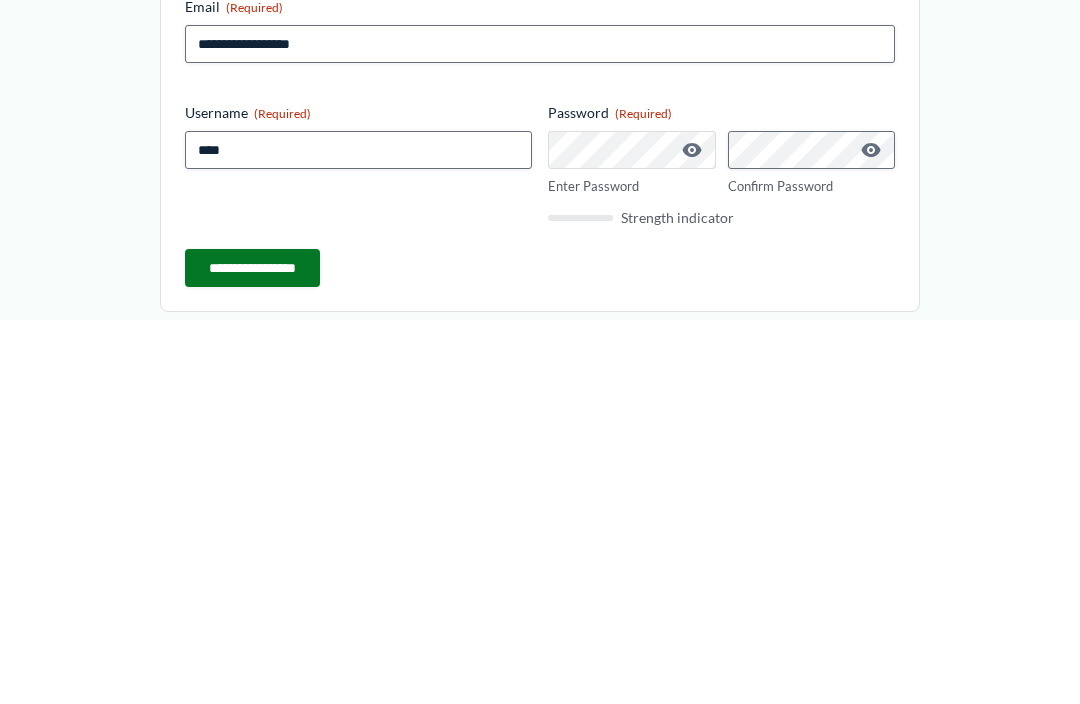 scroll, scrollTop: 94, scrollLeft: 0, axis: vertical 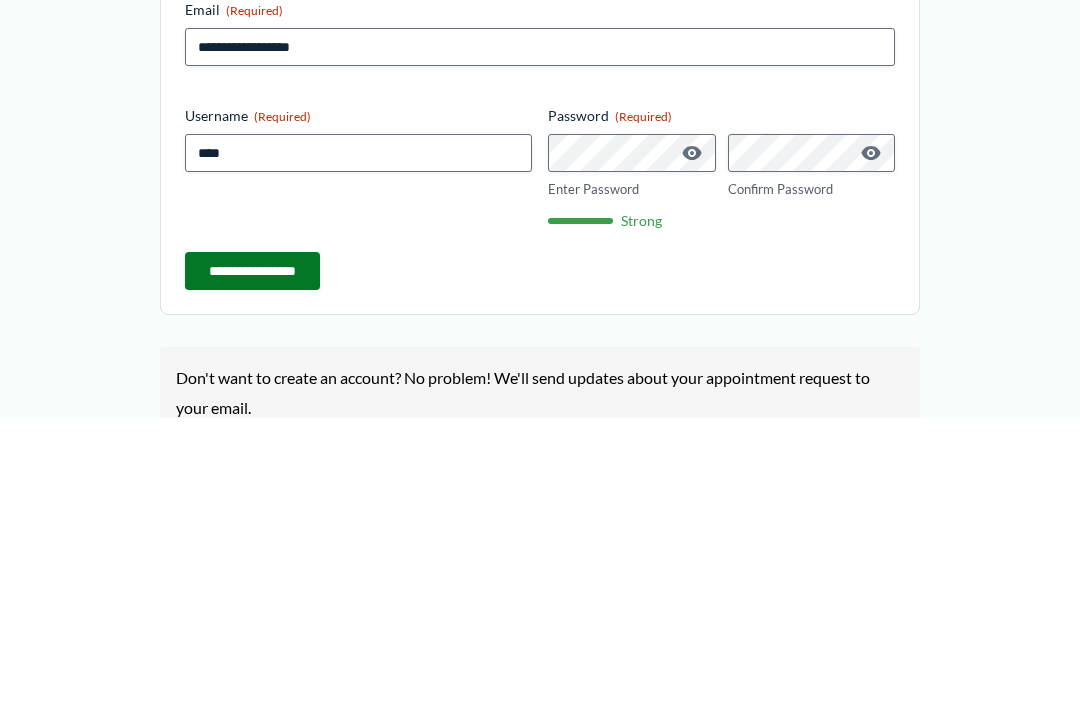 click on "**********" at bounding box center (252, 558) 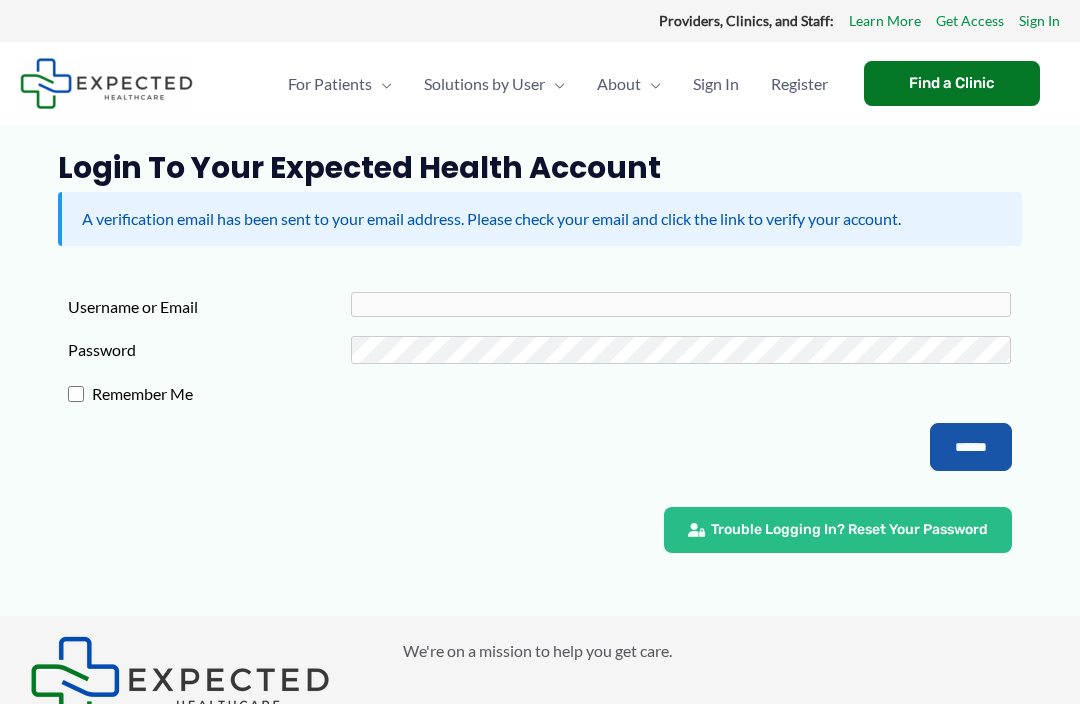 scroll, scrollTop: 0, scrollLeft: 0, axis: both 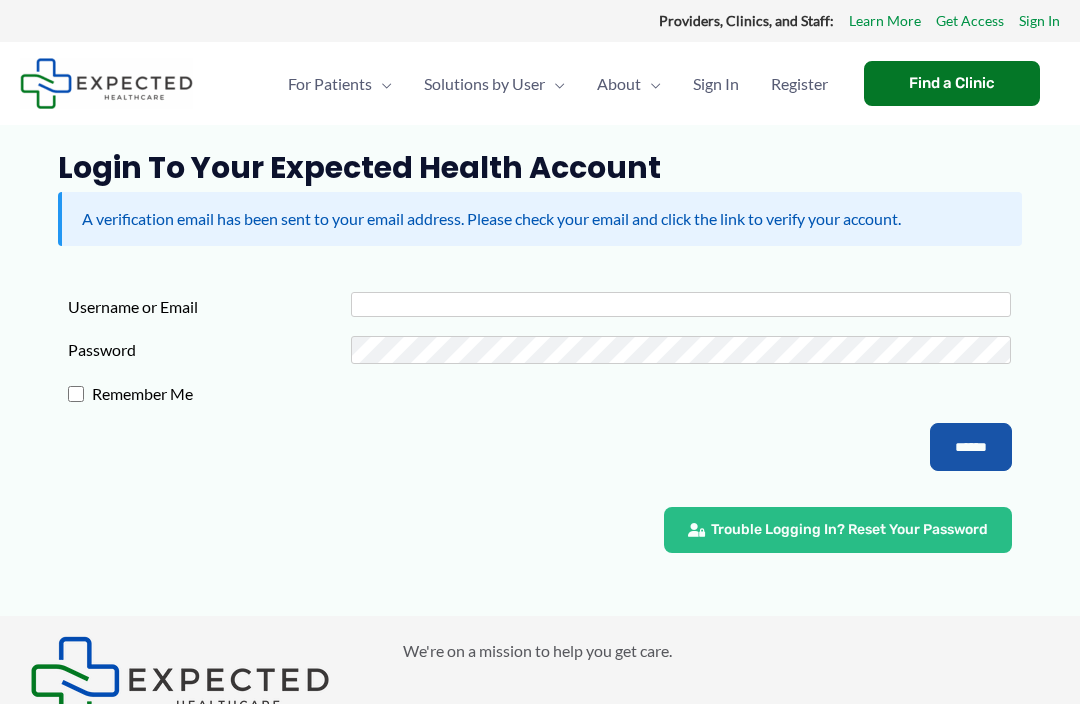 type on "****" 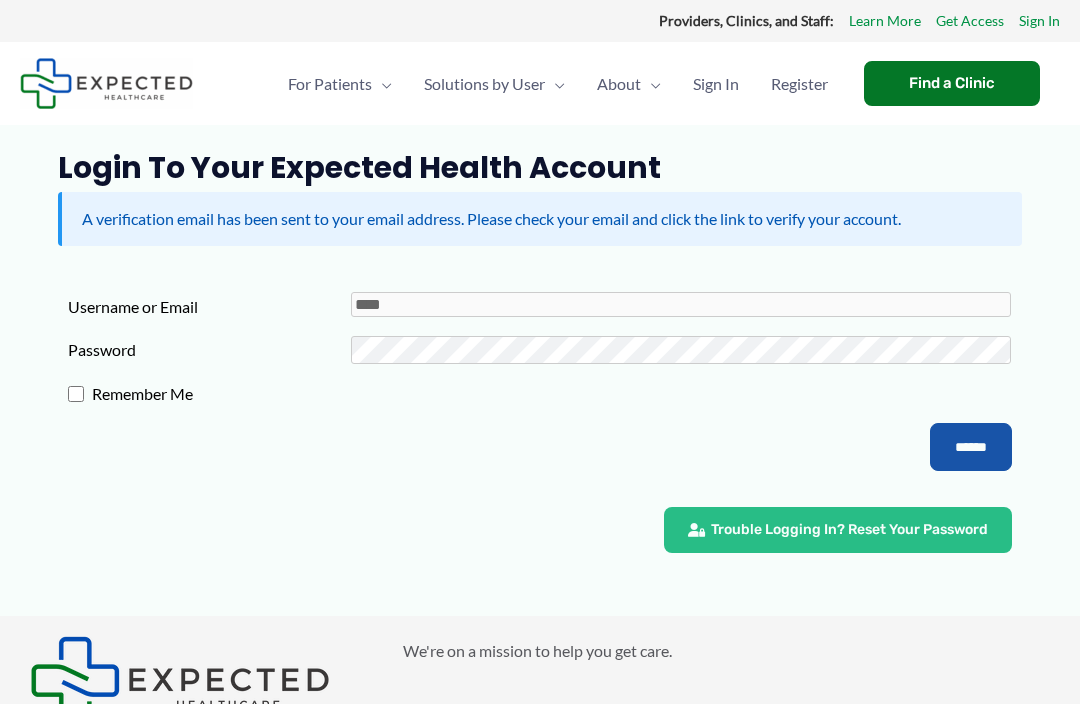 click on "******" at bounding box center [971, 447] 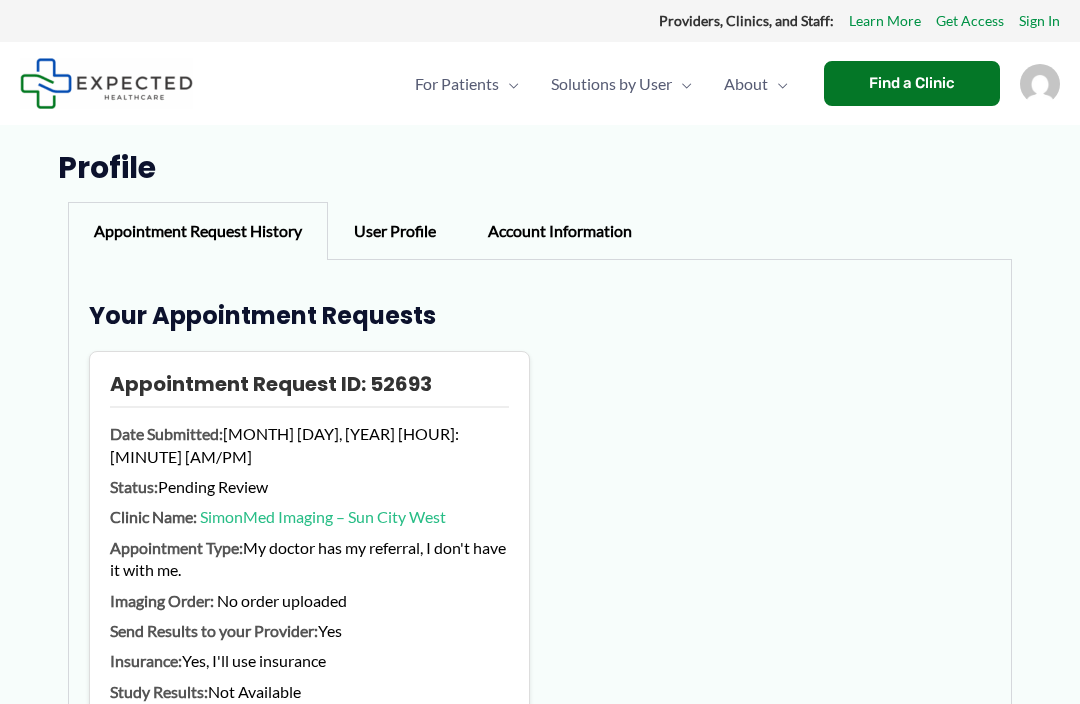 scroll, scrollTop: 0, scrollLeft: 0, axis: both 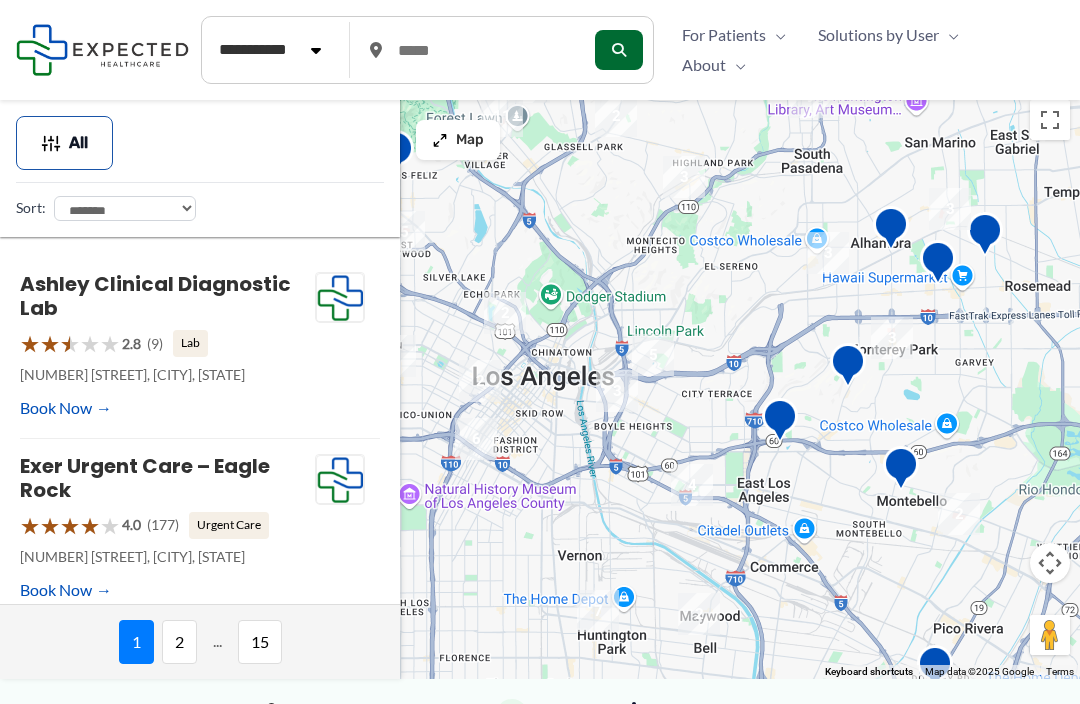 click at bounding box center [619, 50] 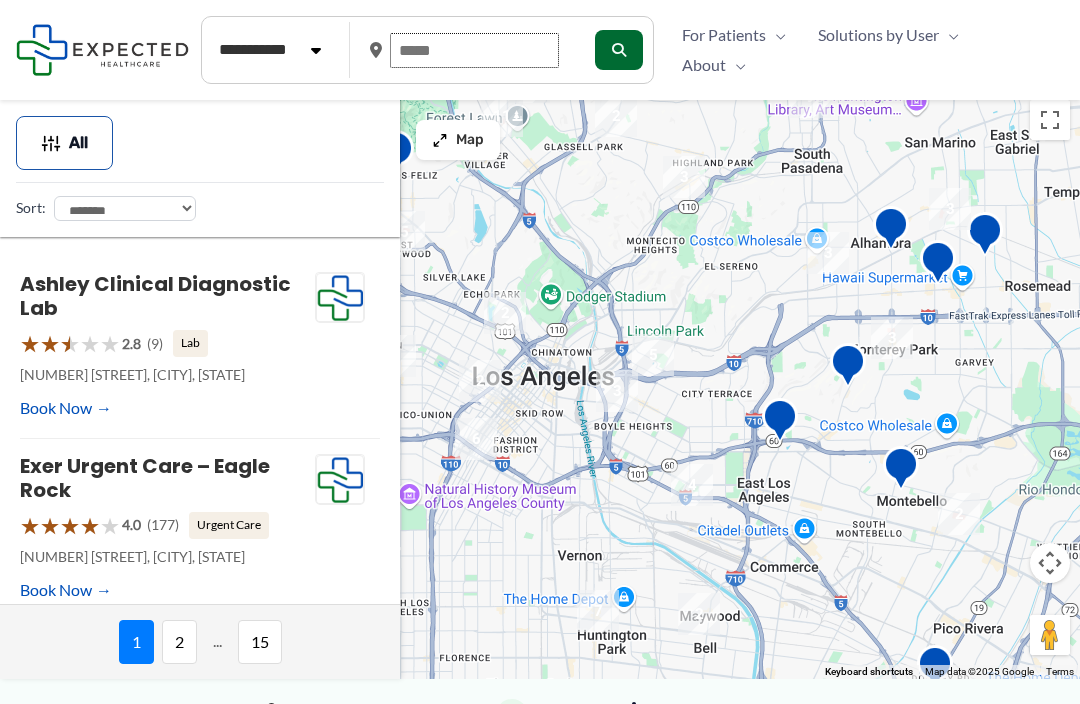 click at bounding box center [474, 50] 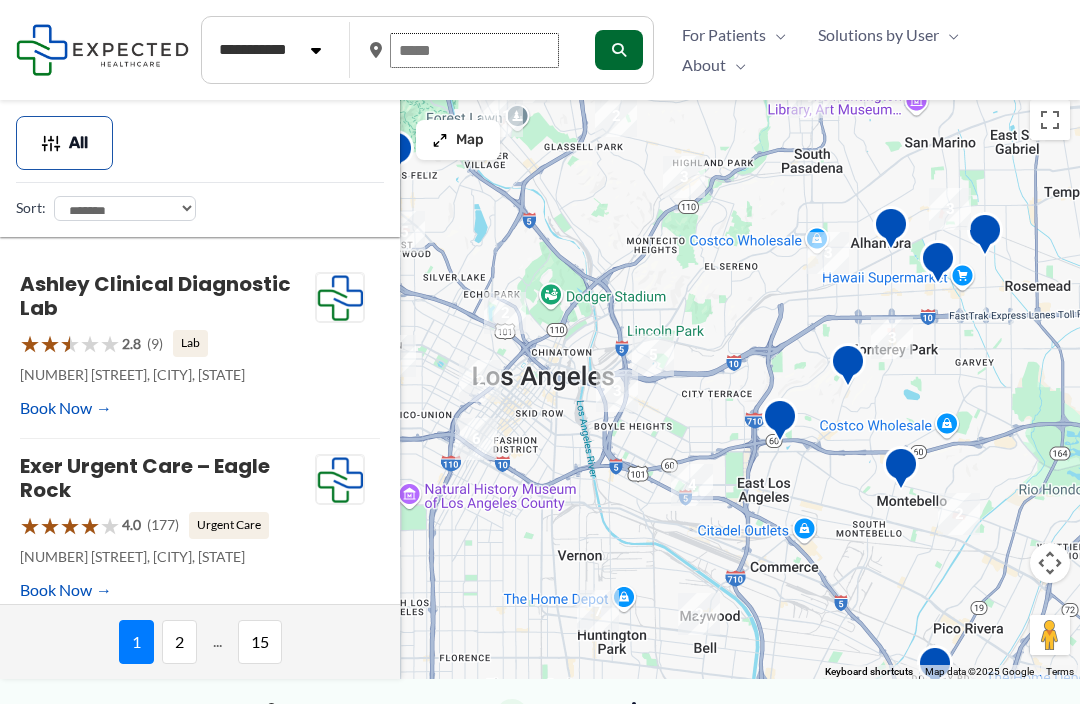 type on "*****" 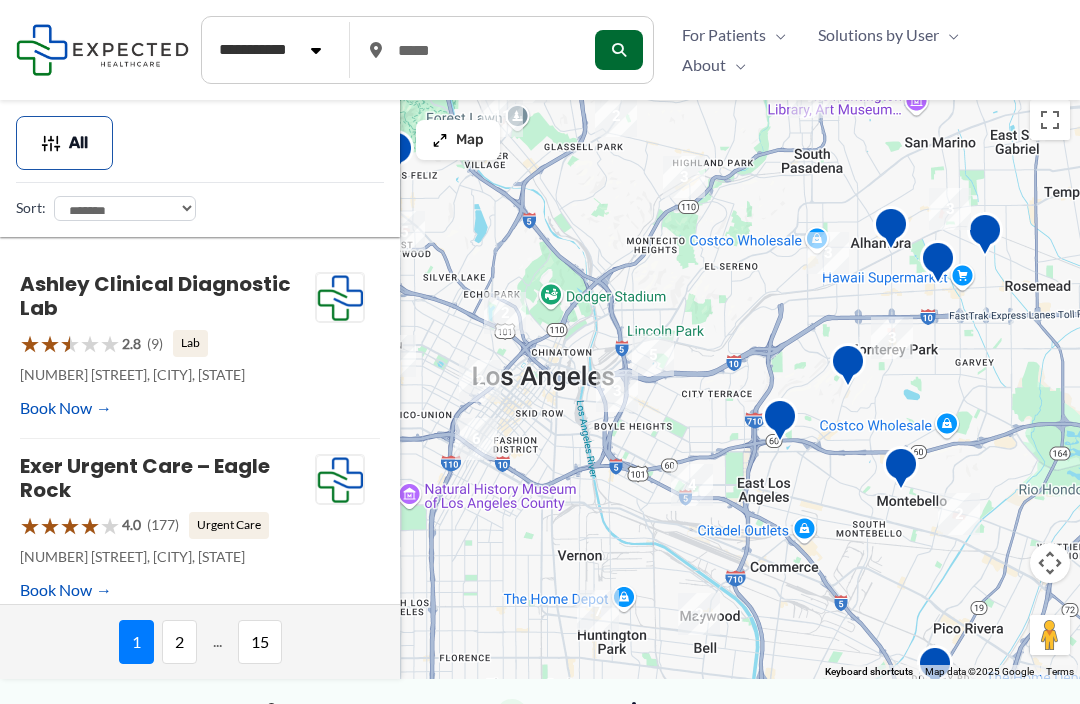 click at bounding box center (619, 50) 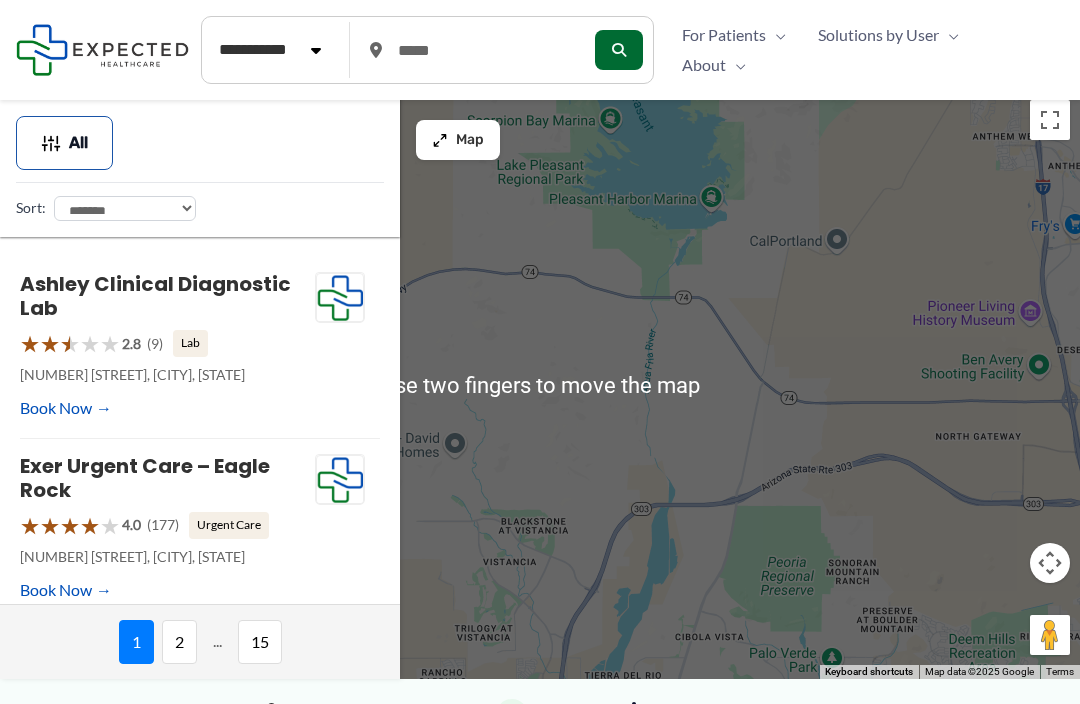 scroll, scrollTop: 0, scrollLeft: 0, axis: both 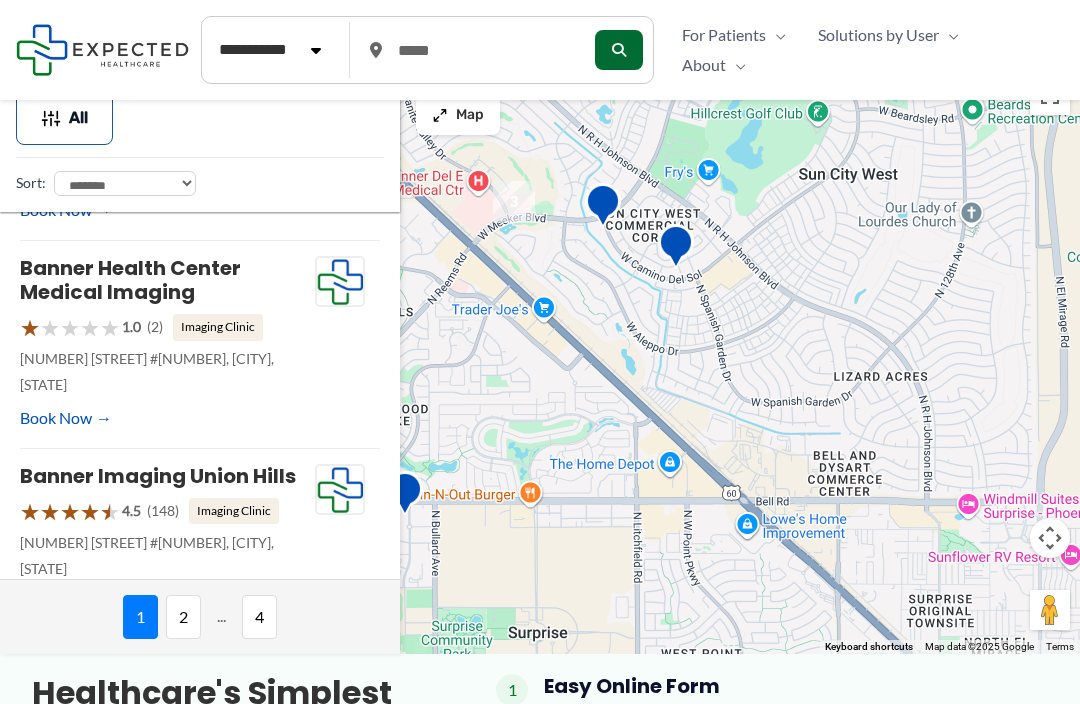 click on "2" at bounding box center (183, 617) 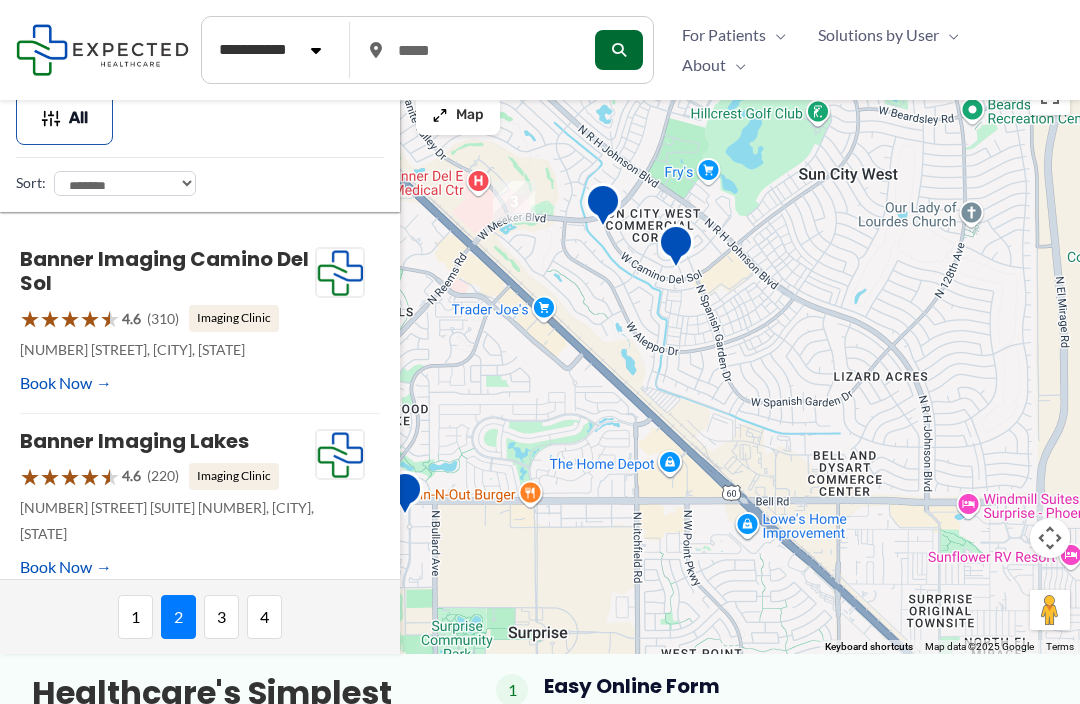 click on "3" at bounding box center [221, 617] 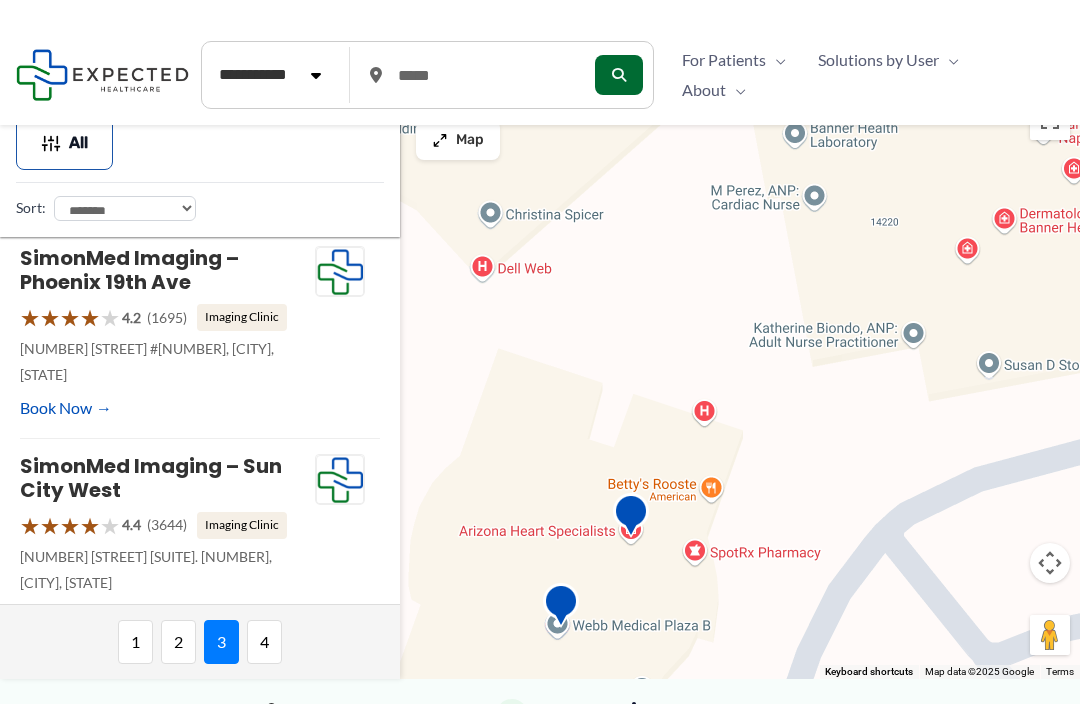 scroll, scrollTop: 1179, scrollLeft: 0, axis: vertical 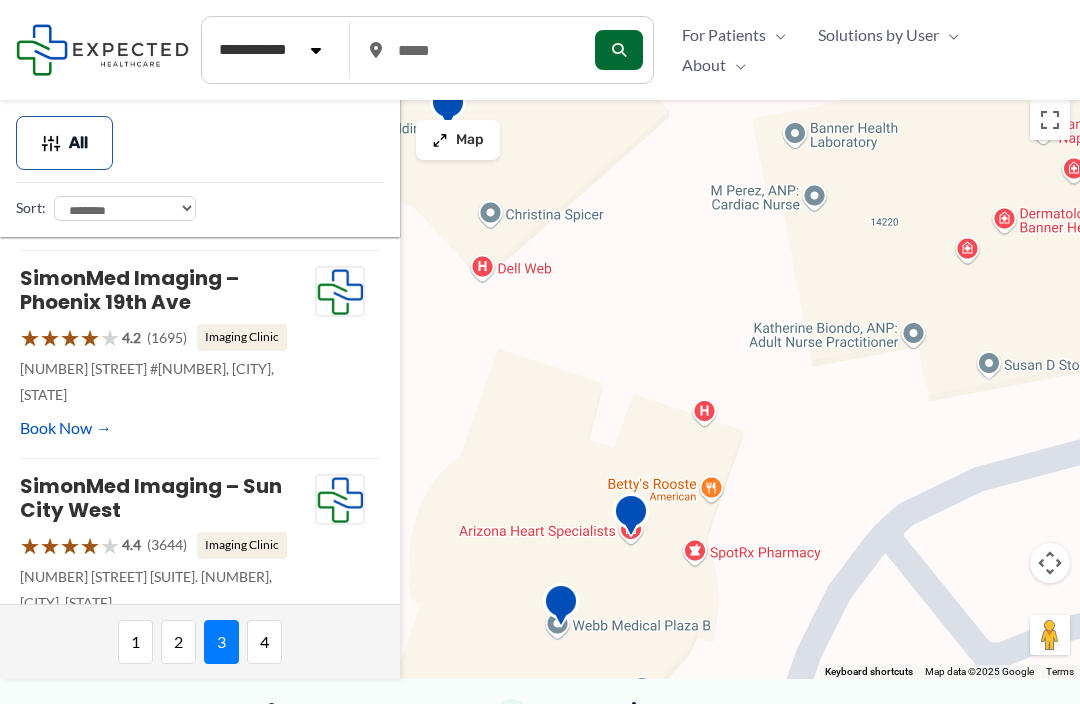 click on "Book Now" at bounding box center [66, 636] 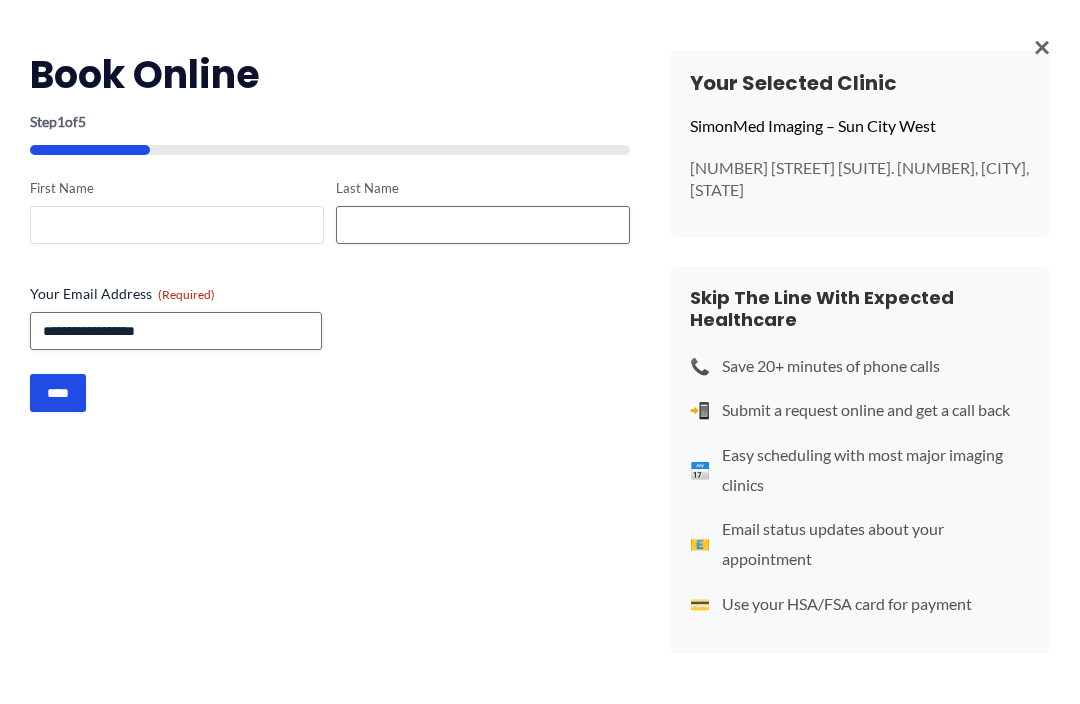 click on "First Name" at bounding box center (177, 225) 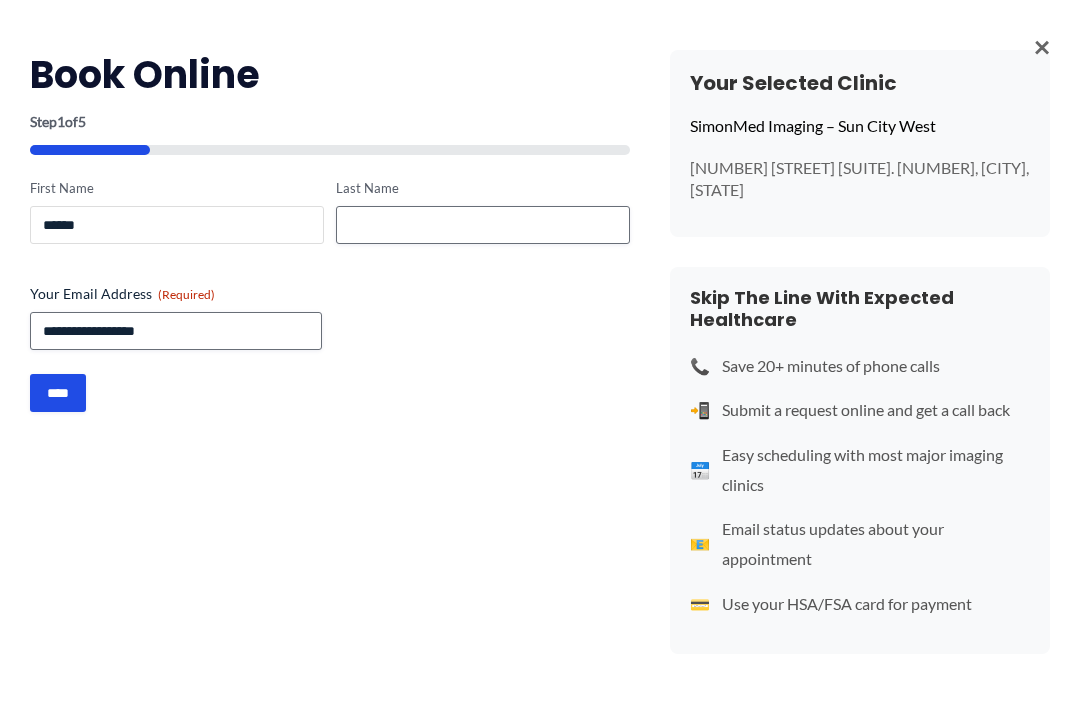 type on "******" 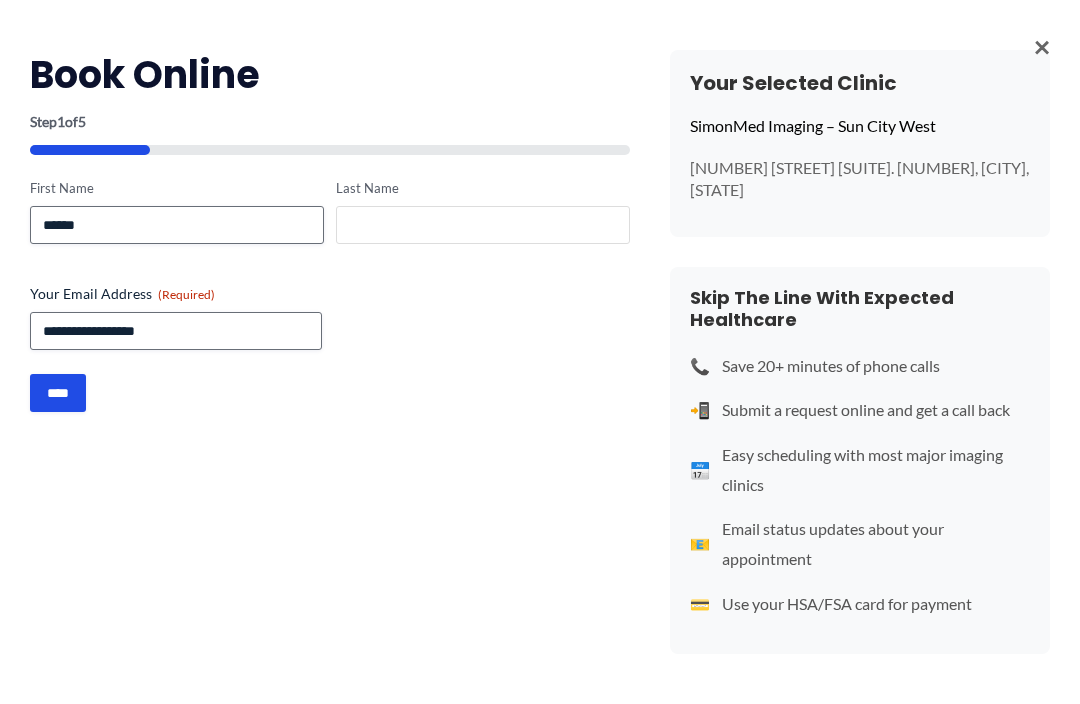 click on "Last Name" at bounding box center (483, 225) 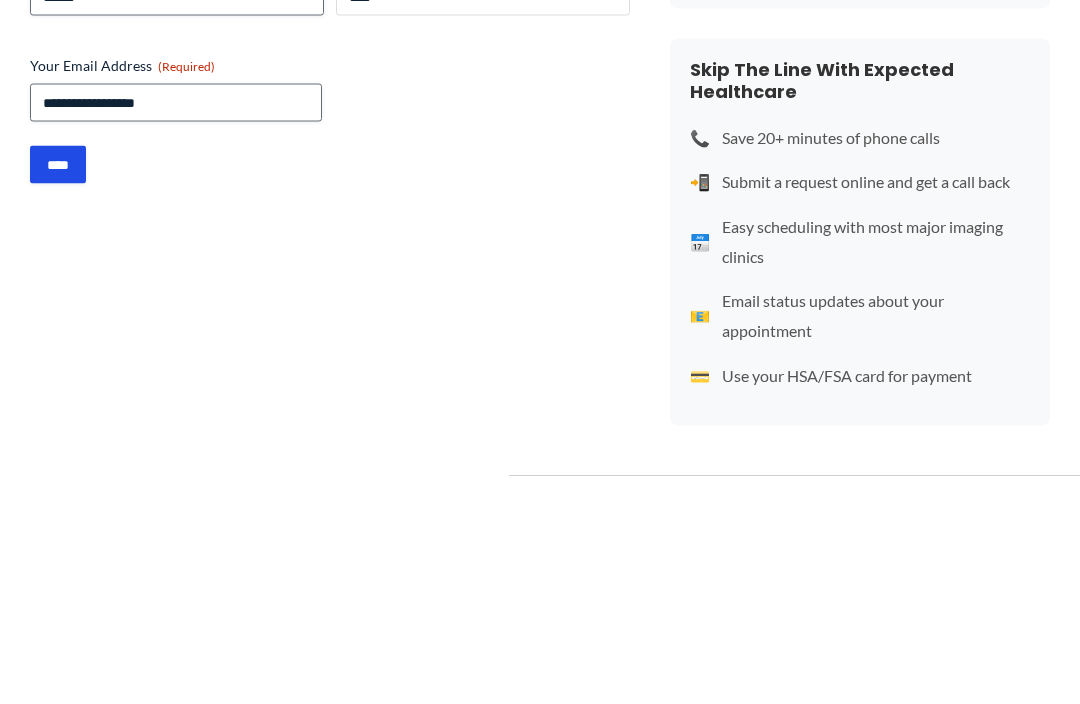 type on "****" 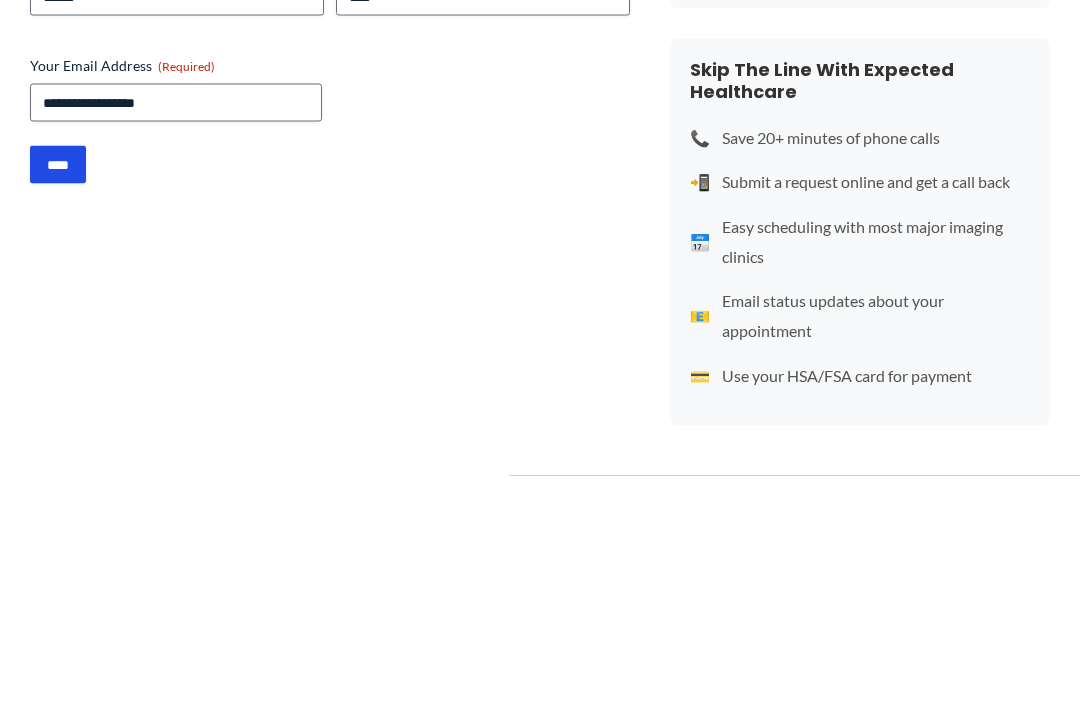 click on "****" at bounding box center [58, 393] 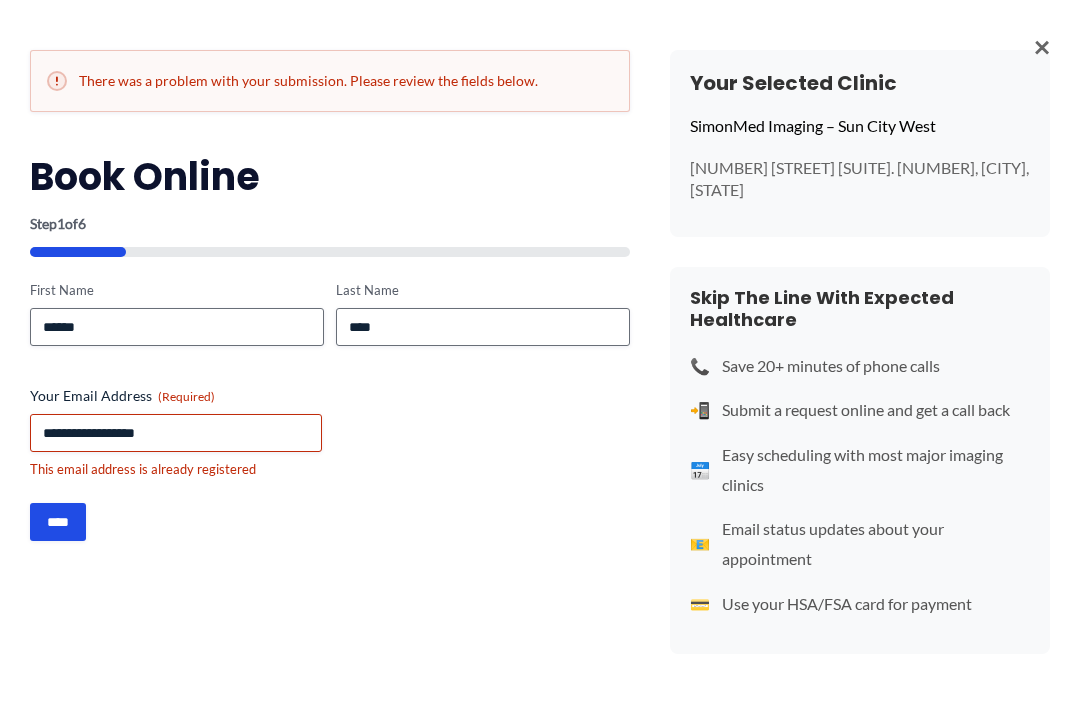 scroll, scrollTop: 0, scrollLeft: 0, axis: both 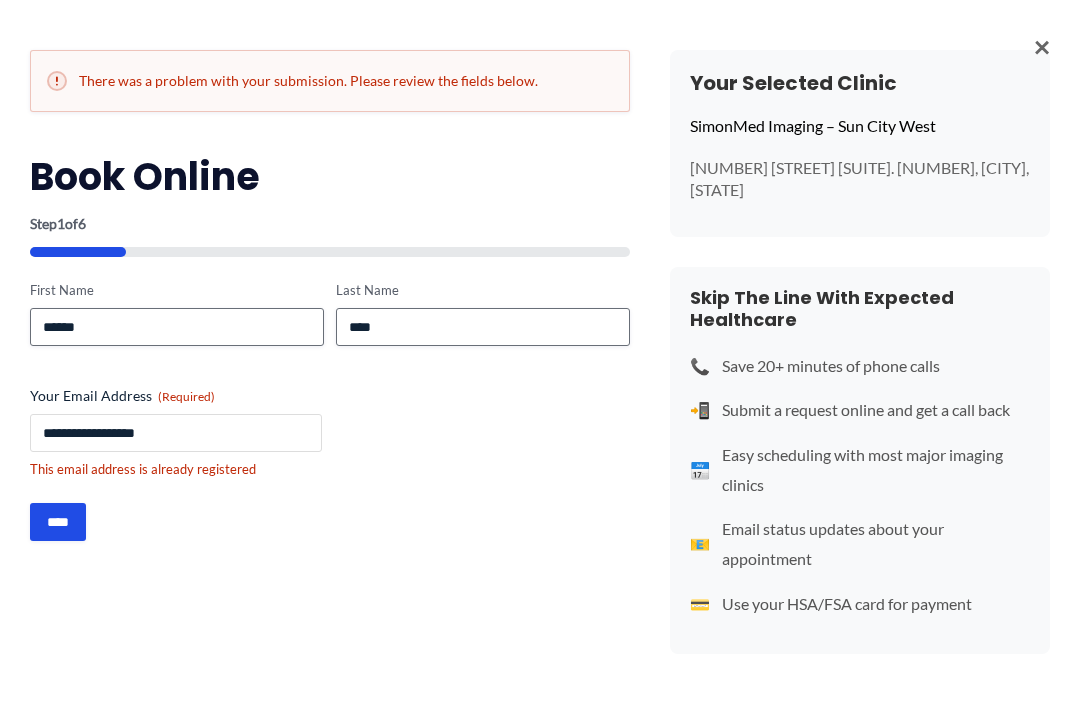 click on "**********" at bounding box center [176, 433] 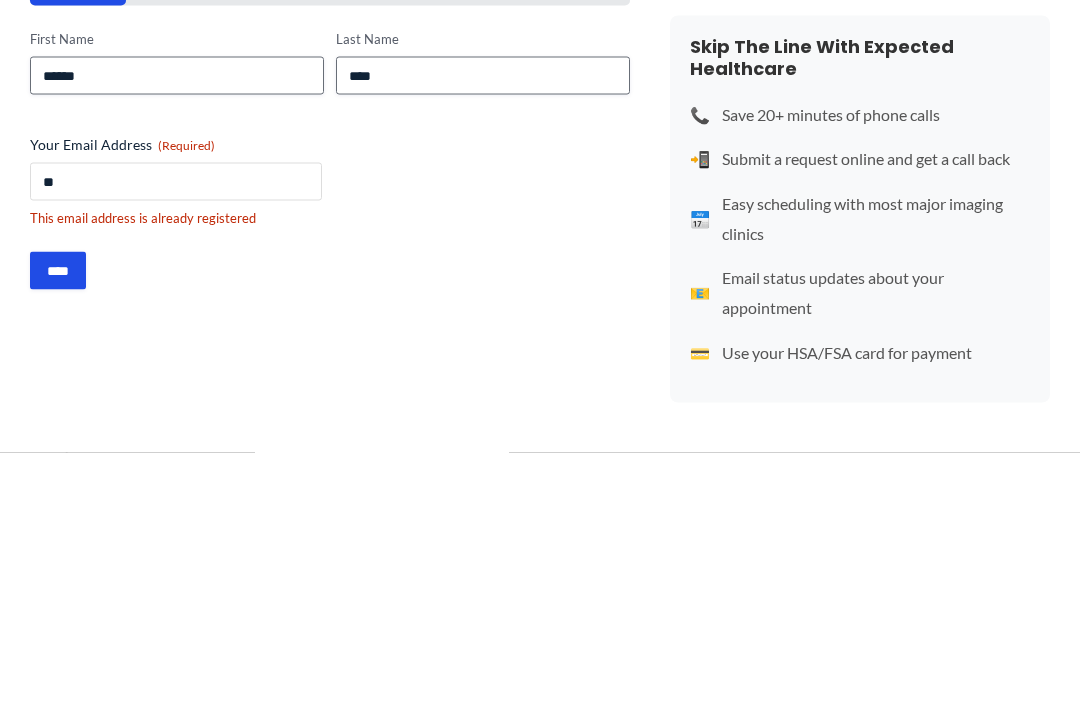 type on "*" 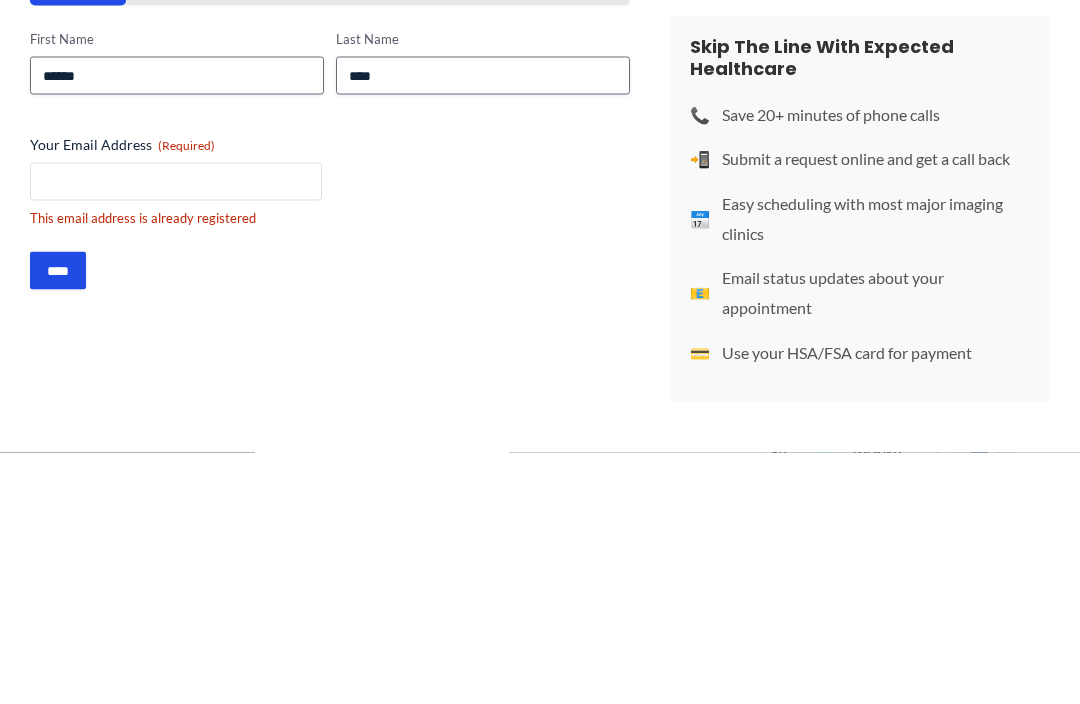 click on "Your Email Address (Required)" at bounding box center (176, 433) 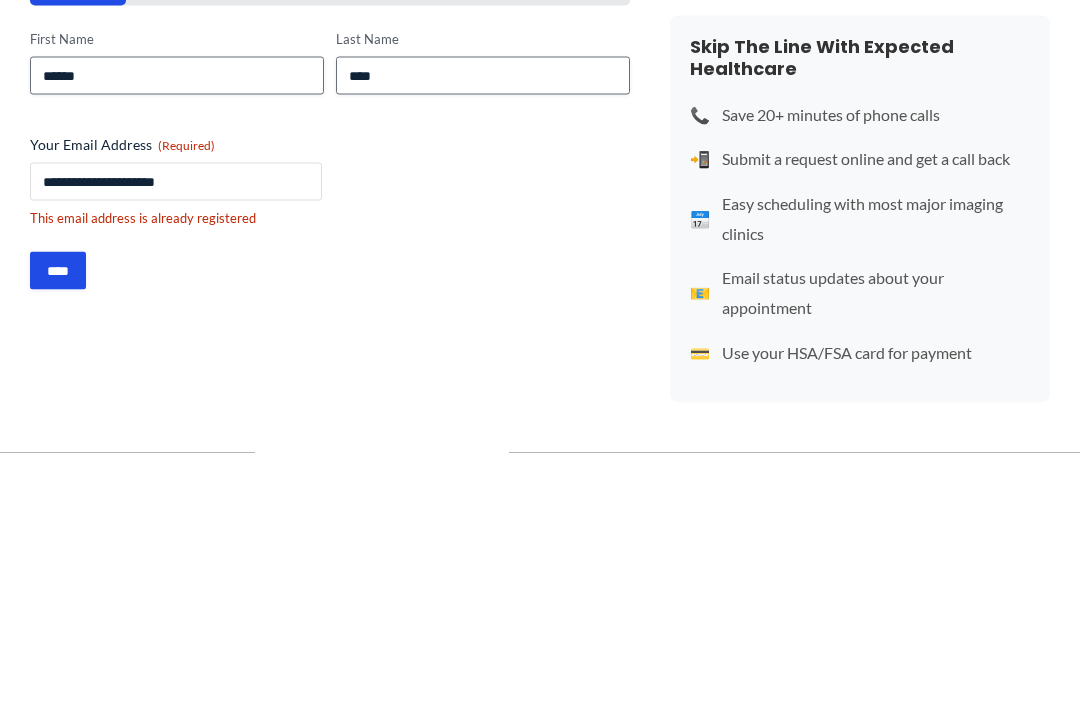 type on "**********" 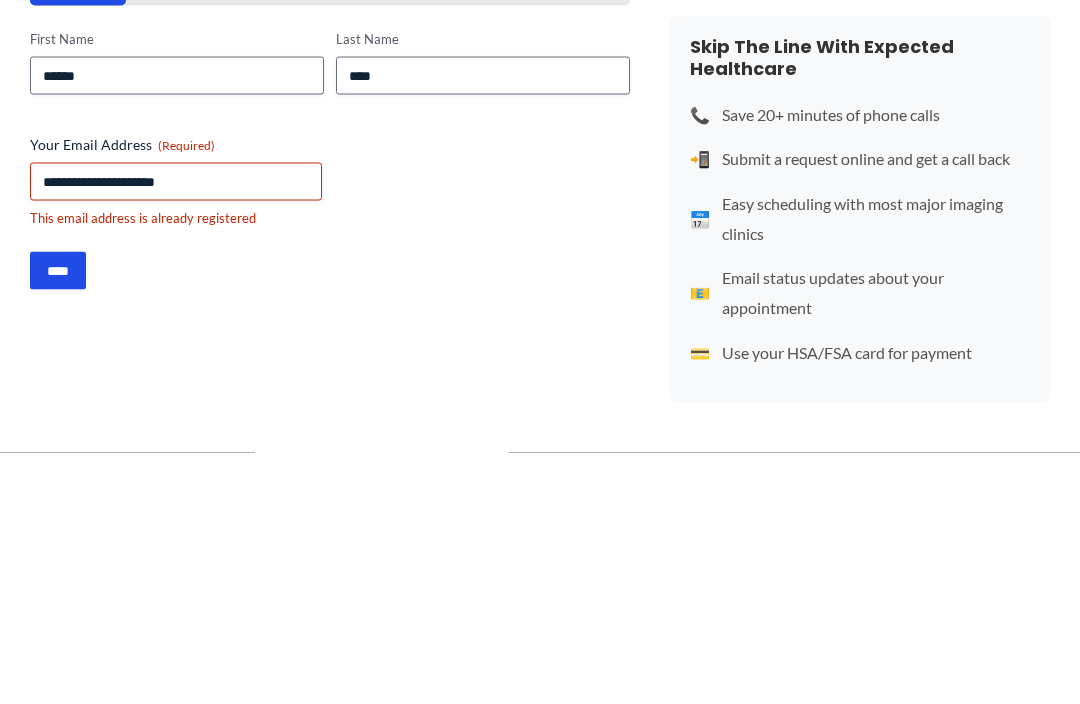 click on "****" at bounding box center [58, 522] 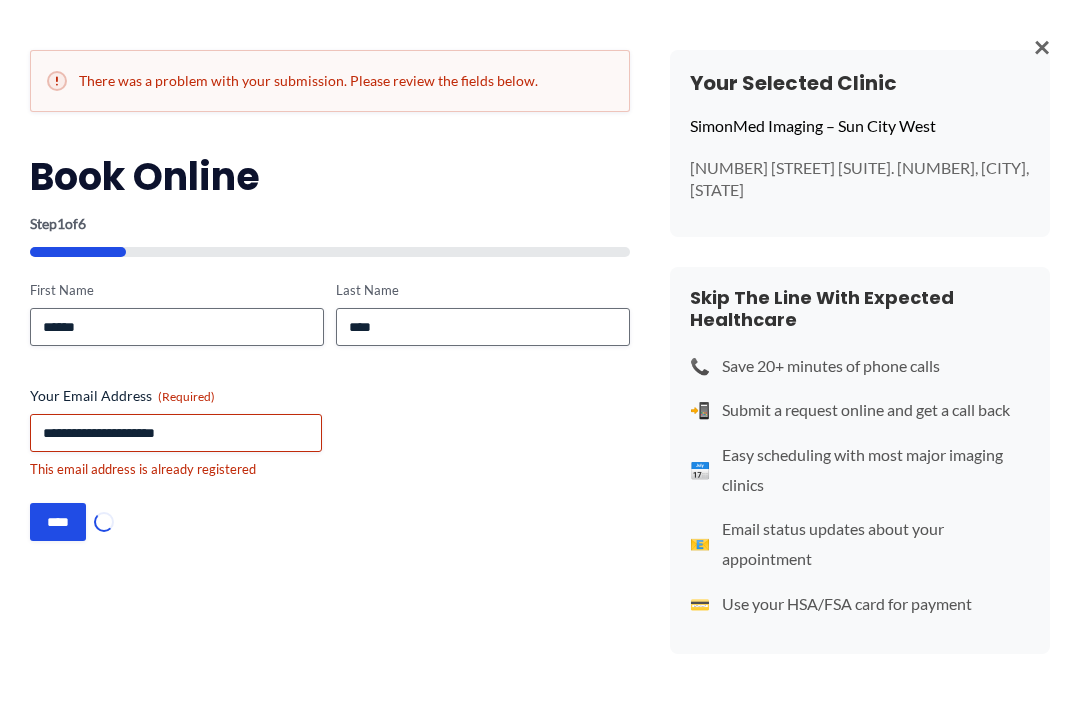 scroll, scrollTop: 0, scrollLeft: 0, axis: both 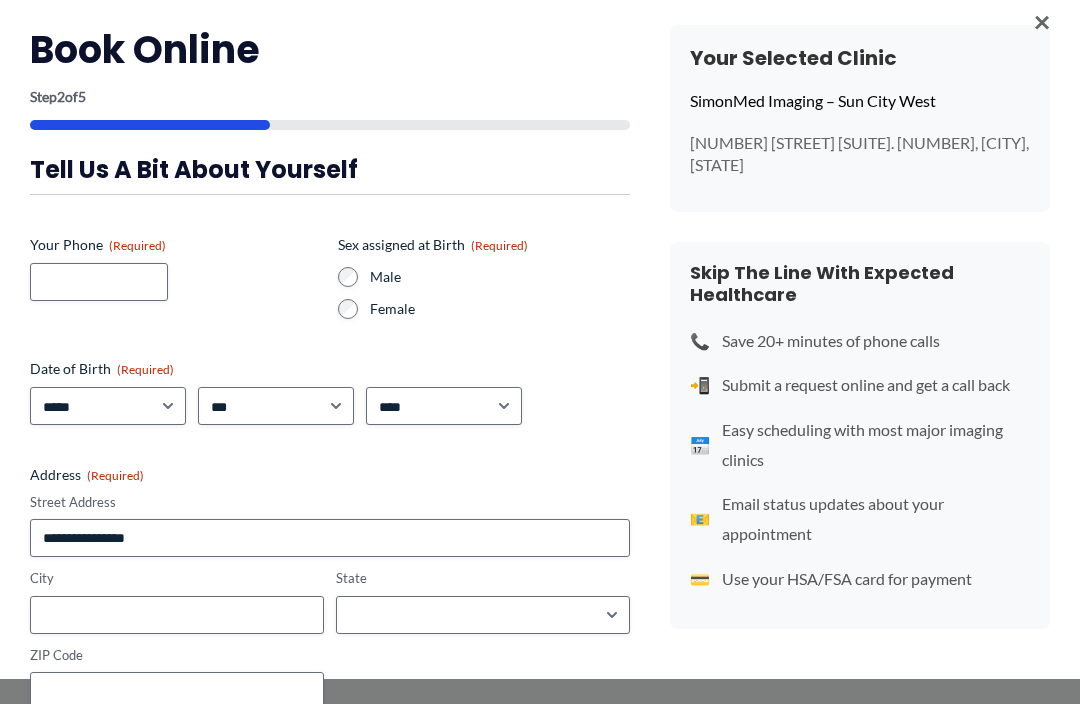 click on "********" at bounding box center [68, 753] 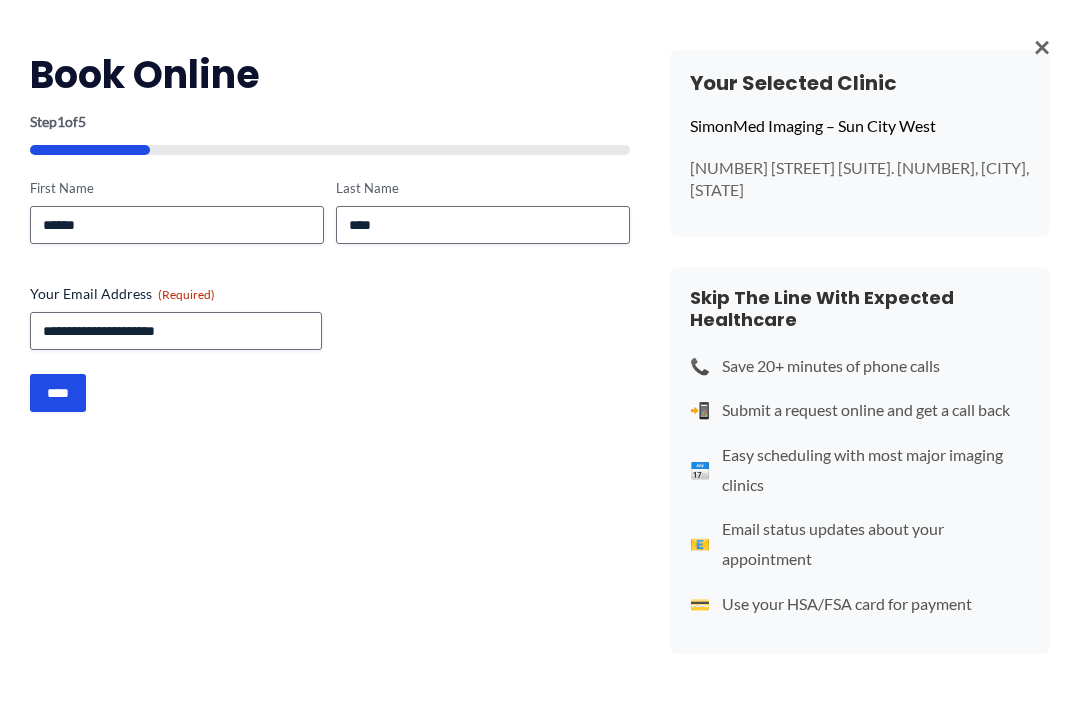 scroll, scrollTop: 0, scrollLeft: 0, axis: both 